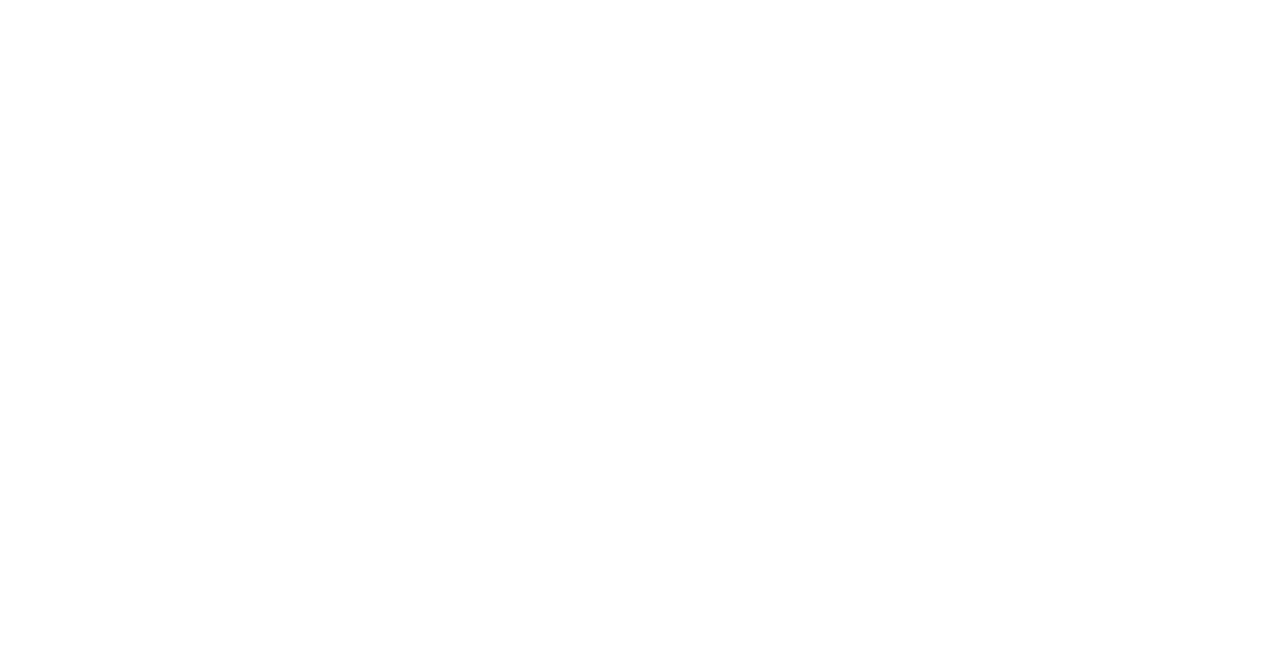 scroll, scrollTop: 0, scrollLeft: 0, axis: both 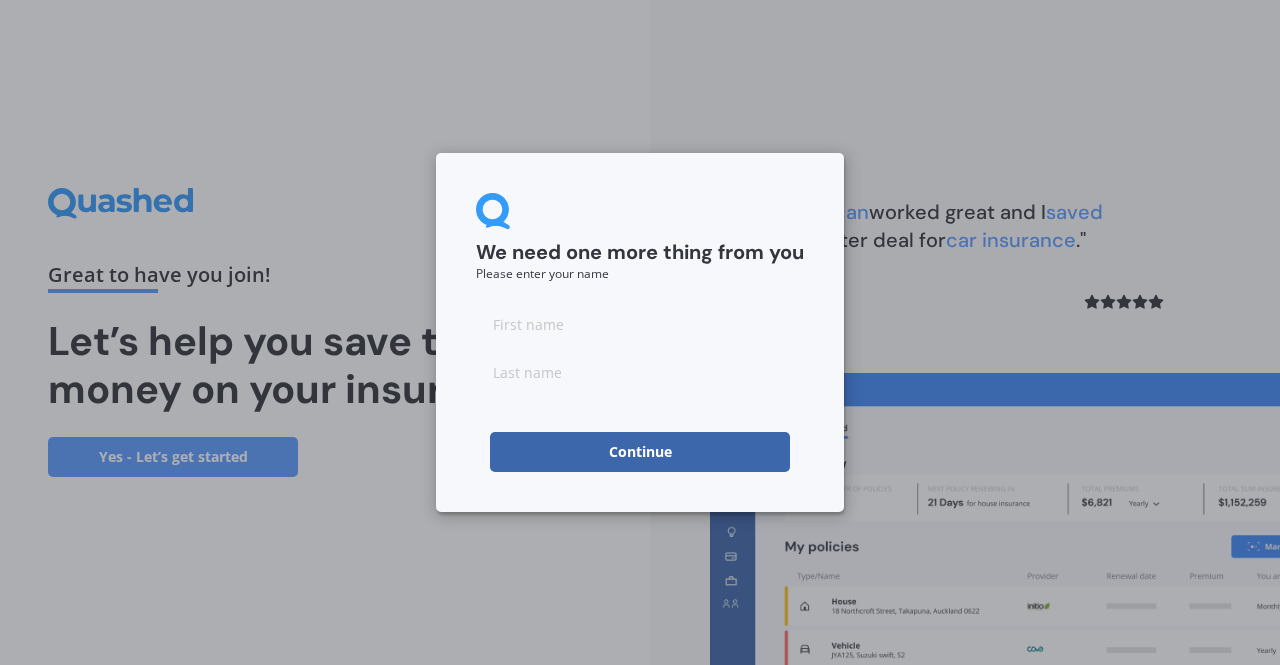 click at bounding box center [640, 348] 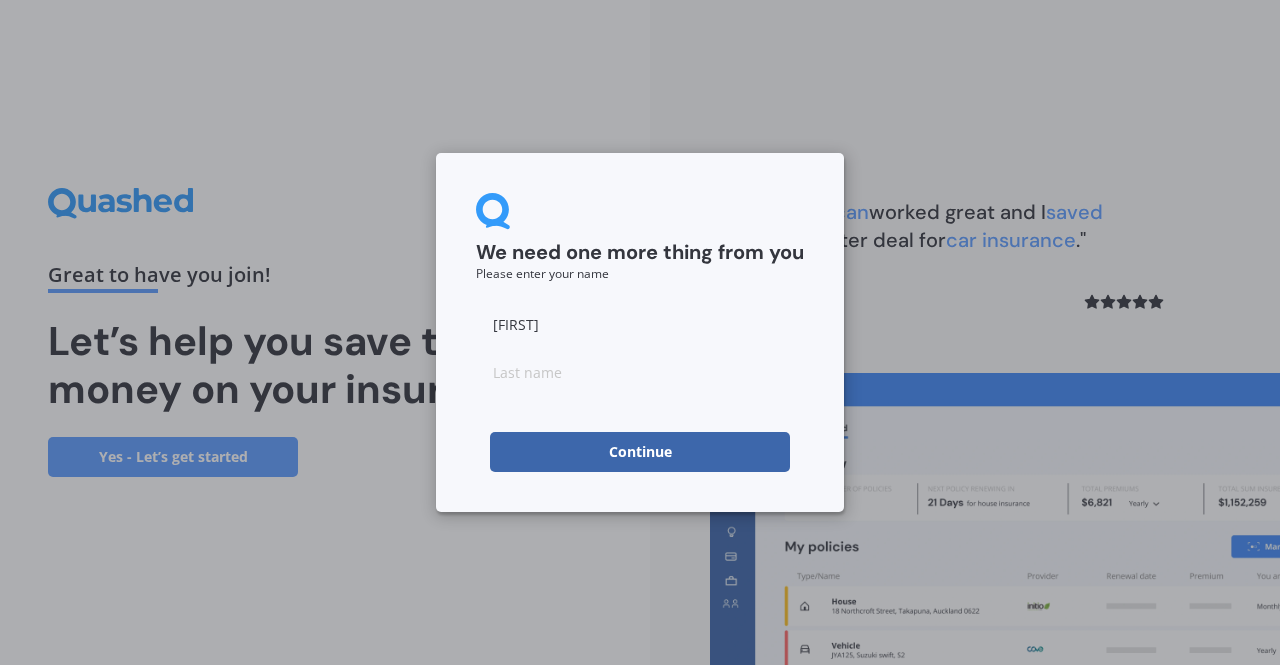 type on "[FIRST]" 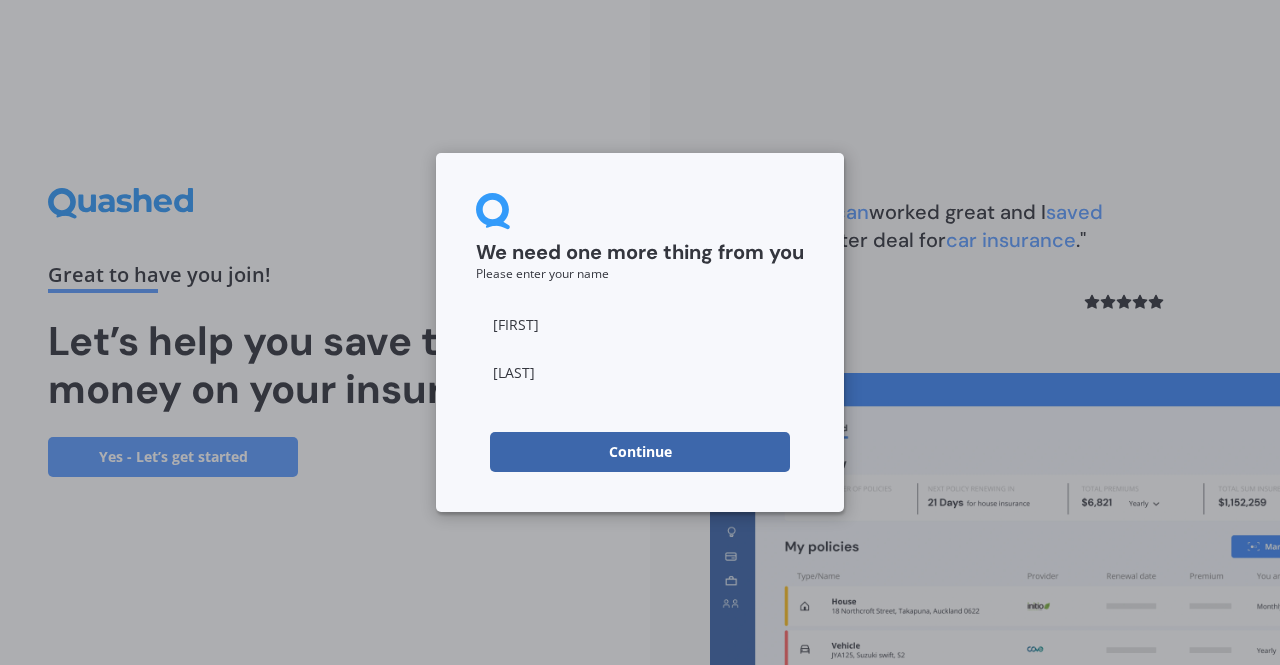 type on "[LAST]" 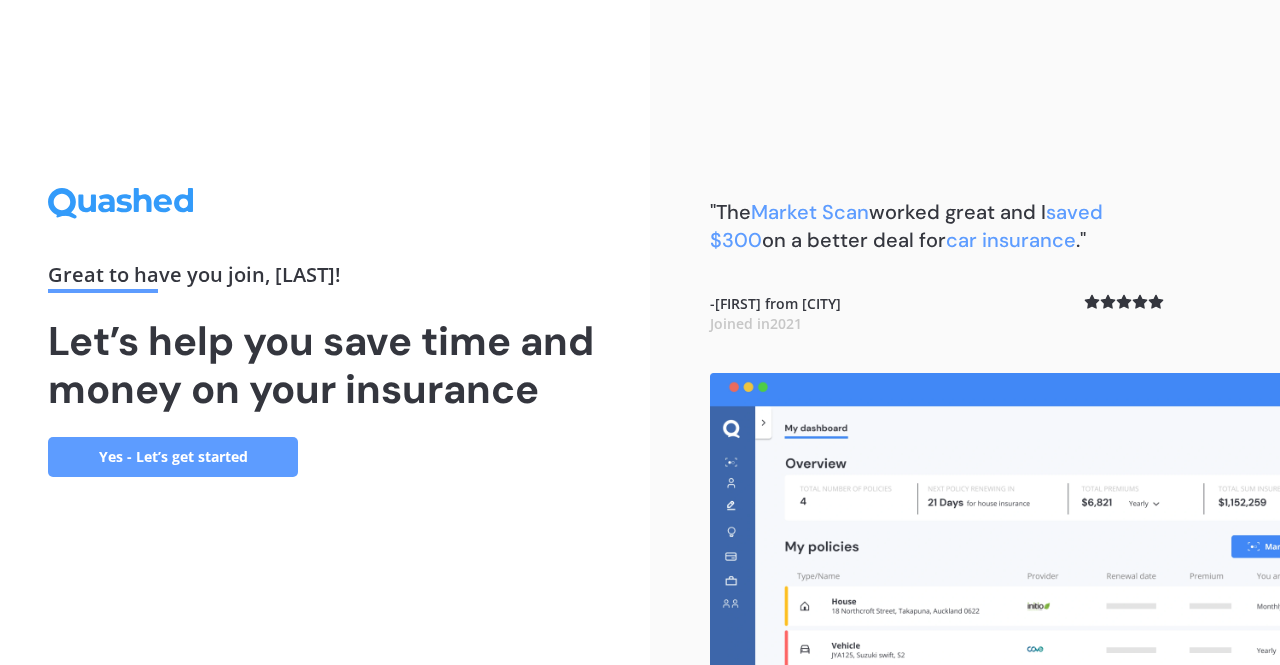 click on "Yes - Let’s get started" at bounding box center (173, 457) 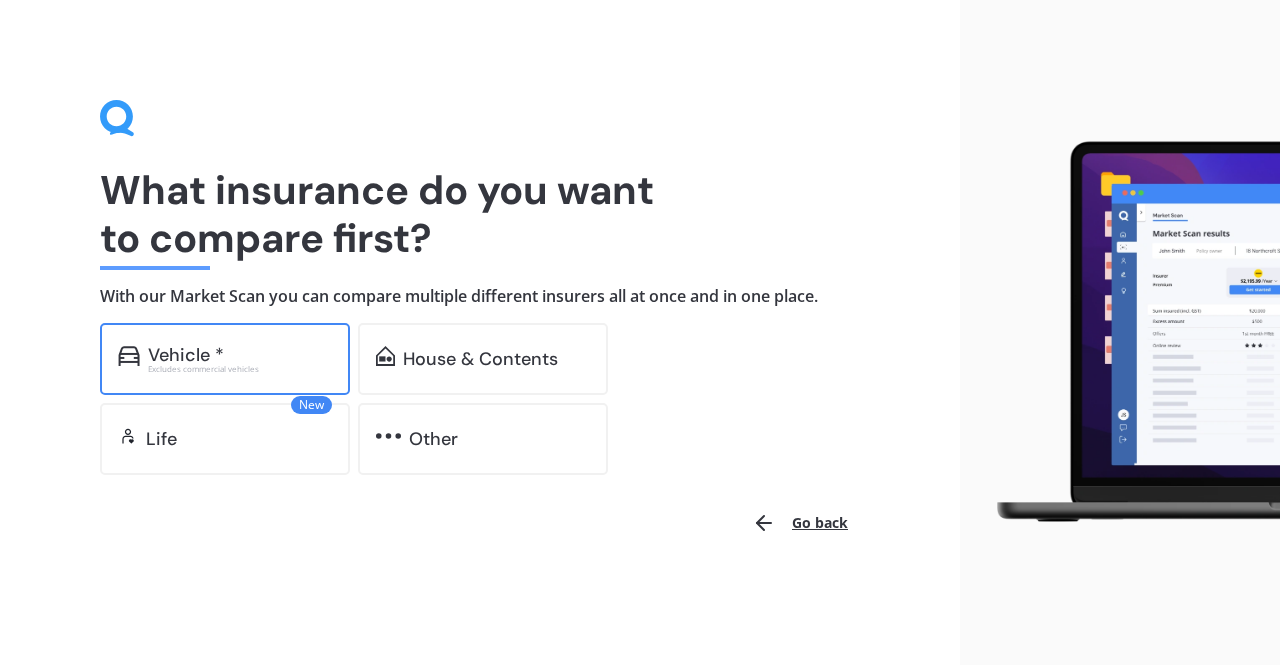 click on "Vehicle * Excludes commercial vehicles" at bounding box center [225, 359] 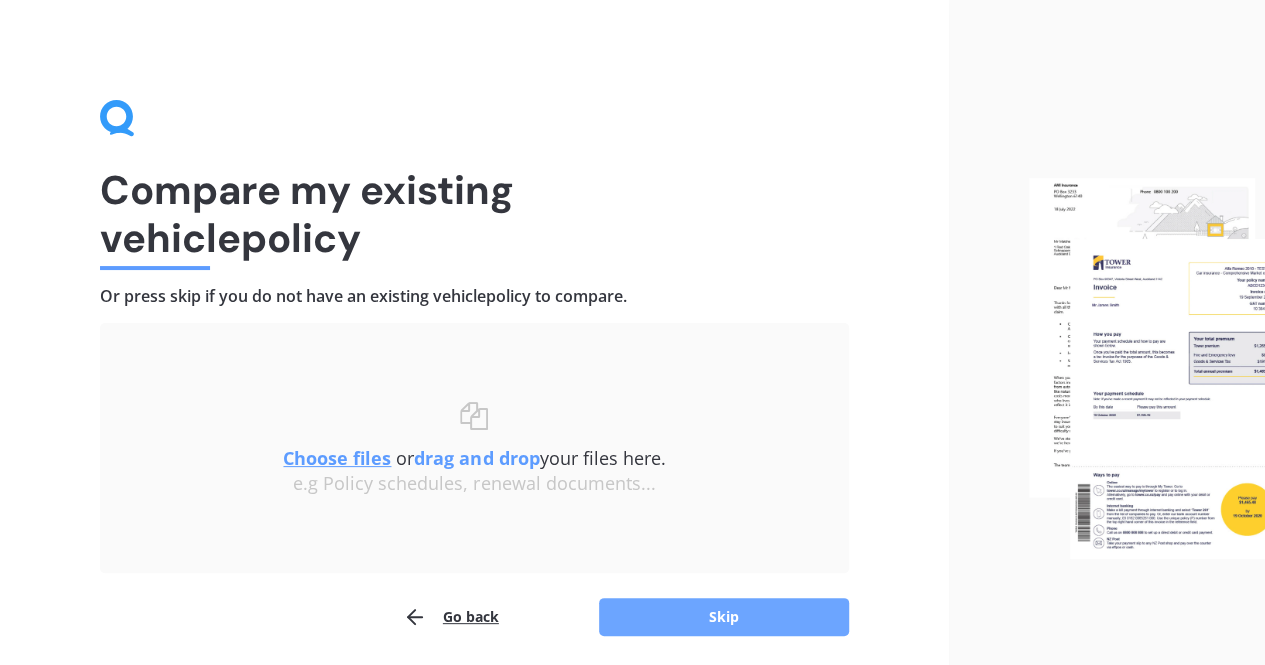 click on "Skip" at bounding box center (724, 617) 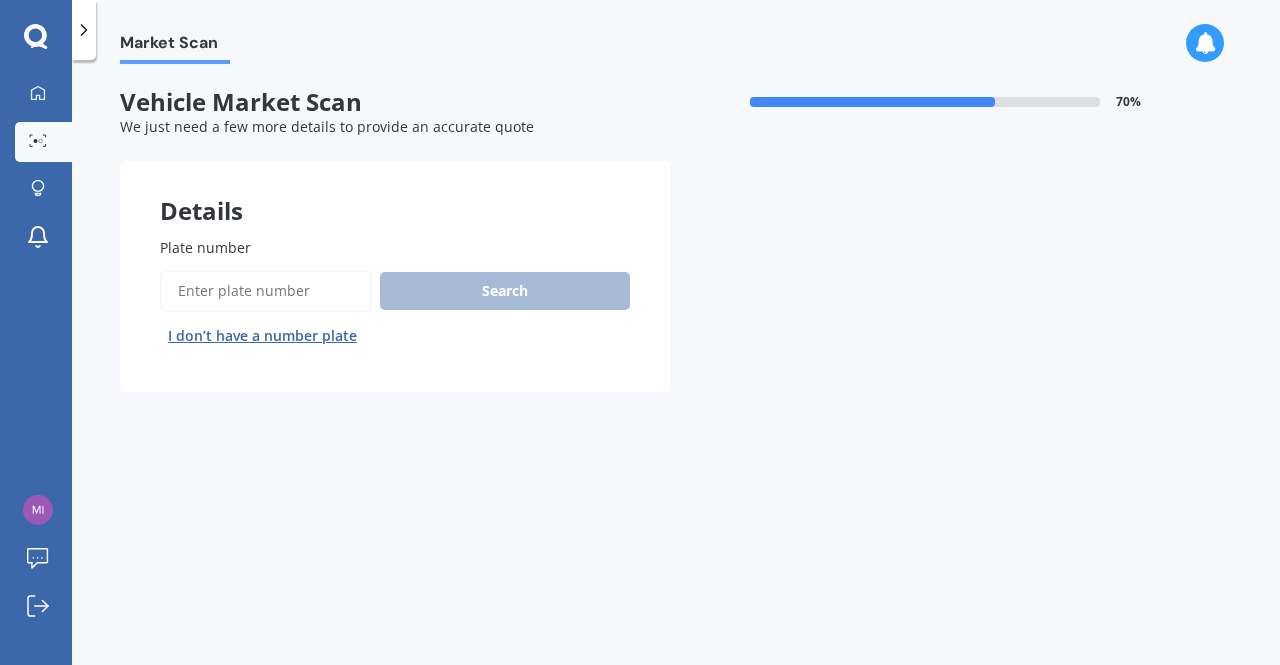 click on "Plate number" at bounding box center [266, 291] 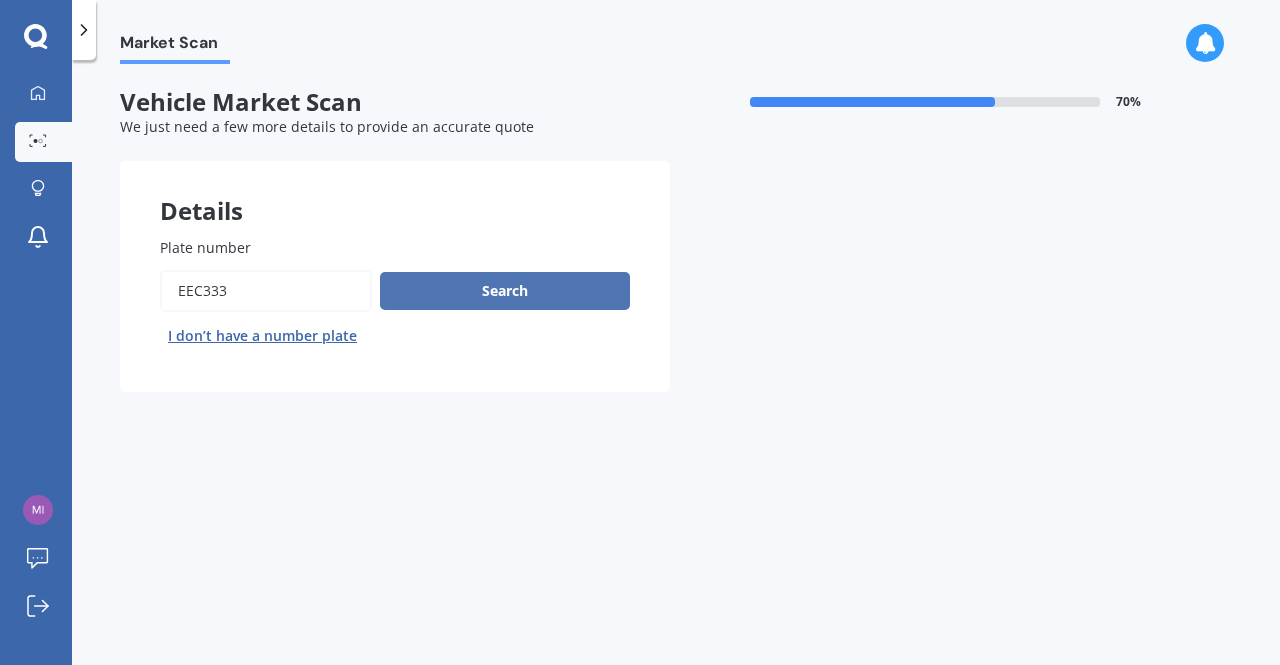type on "EEC333" 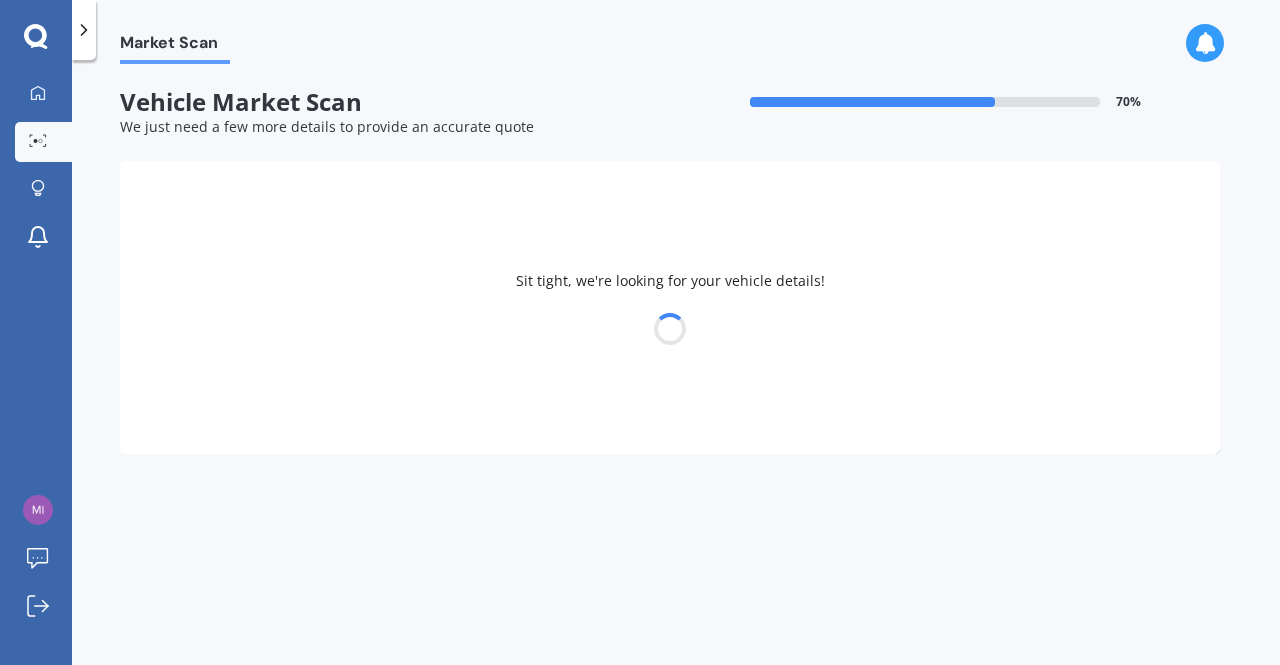 select on "TOYOTA" 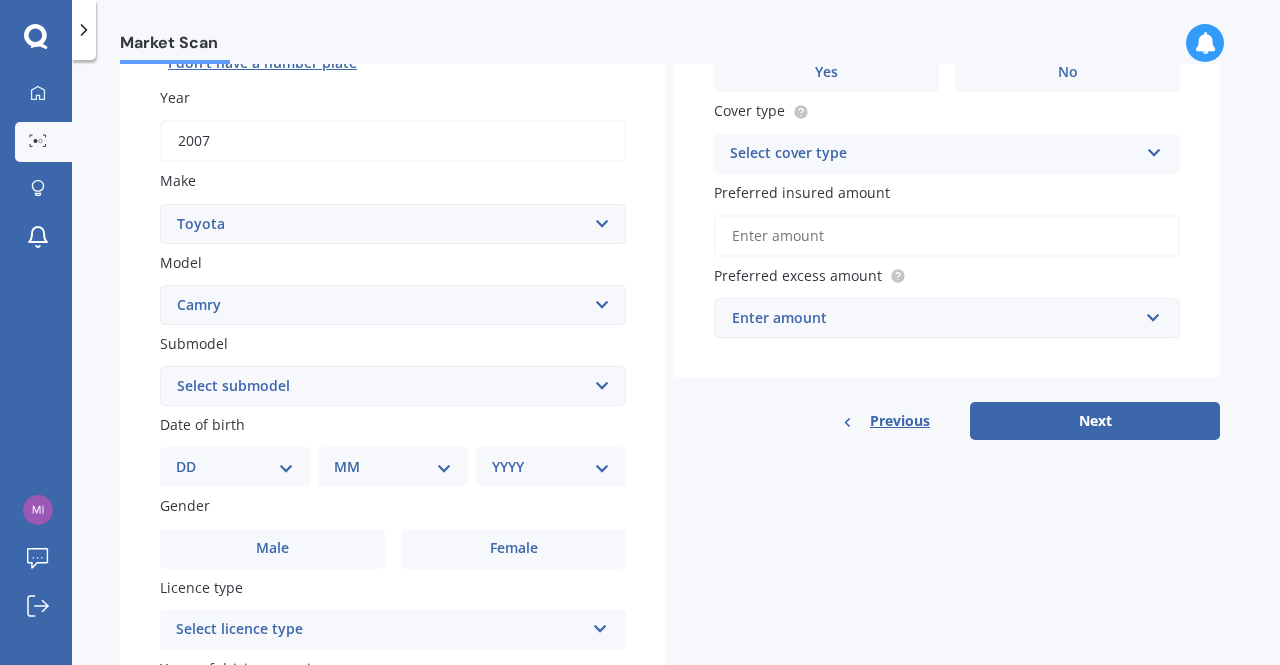 scroll, scrollTop: 300, scrollLeft: 0, axis: vertical 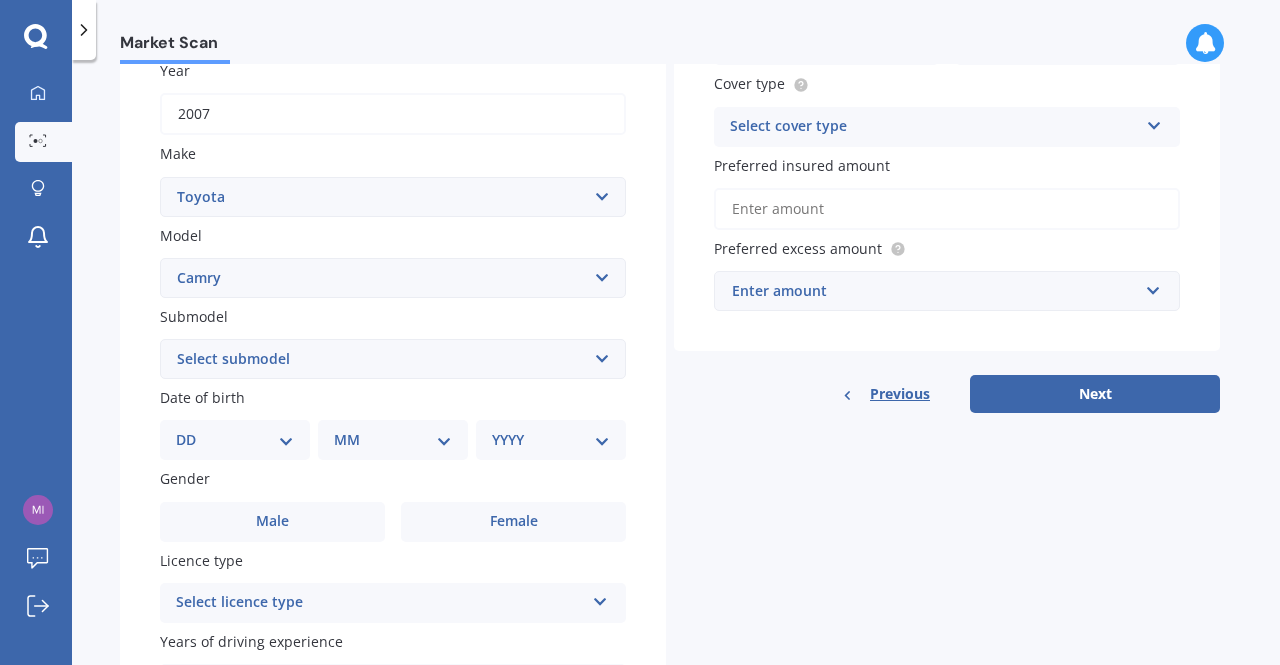 click on "Select submodel (All other) Altise 2.4 Altise 3.0 V6 Ateva 2.4 Ateva 3.0 V6 Azura 3.0 V6 GL GL V6 GLI GLX GLX V6 Gracia 2.2 GS GX GX V6 Hybrid G Package SE Sportivo Sportivo 3.0 V6 Touring V6 Ultima 2.0 Ultima 2.2 V6 Gracia 2.5" at bounding box center [393, 359] 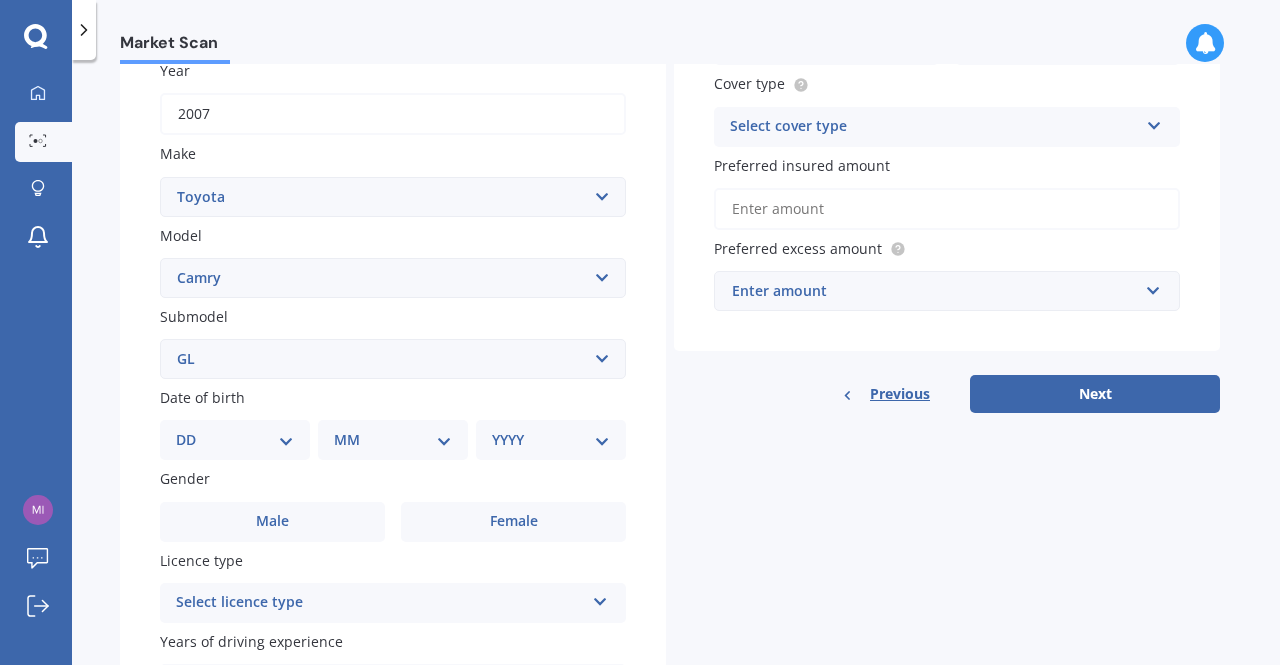 click on "Select submodel (All other) Altise 2.4 Altise 3.0 V6 Ateva 2.4 Ateva 3.0 V6 Azura 3.0 V6 GL GL V6 GLI GLX GLX V6 Gracia 2.2 GS GX GX V6 Hybrid G Package SE Sportivo Sportivo 3.0 V6 Touring V6 Ultima 2.0 Ultima 2.2 V6 Gracia 2.5" at bounding box center (393, 359) 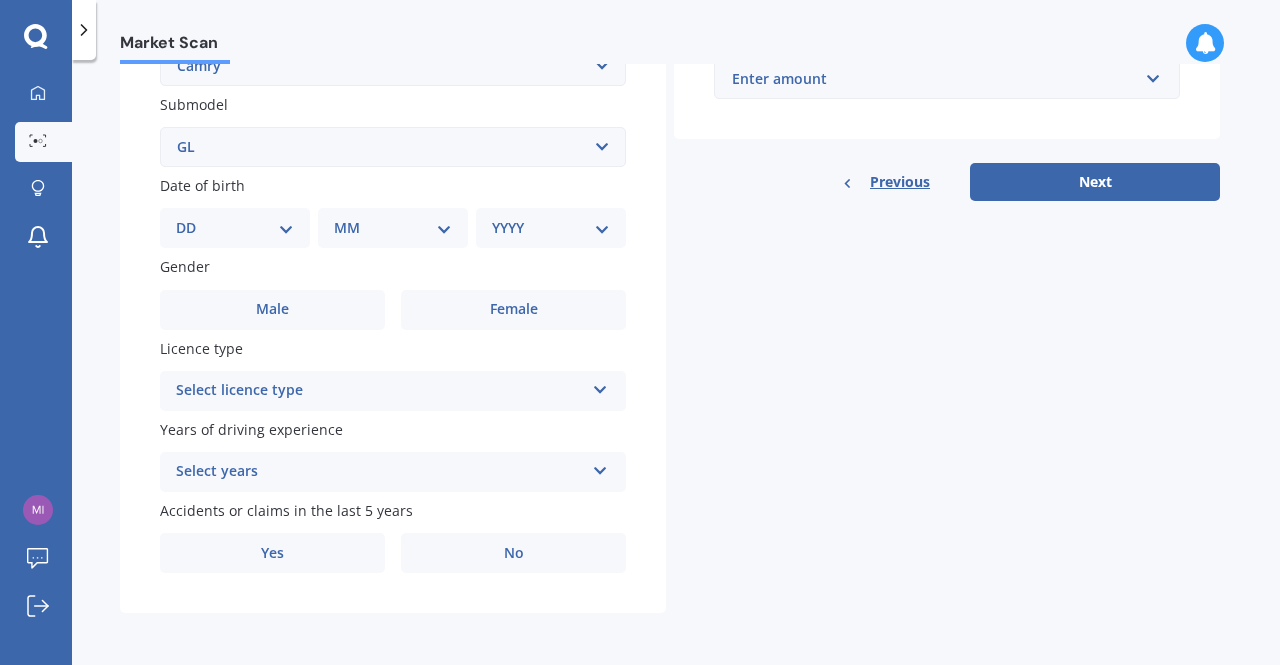 scroll, scrollTop: 515, scrollLeft: 0, axis: vertical 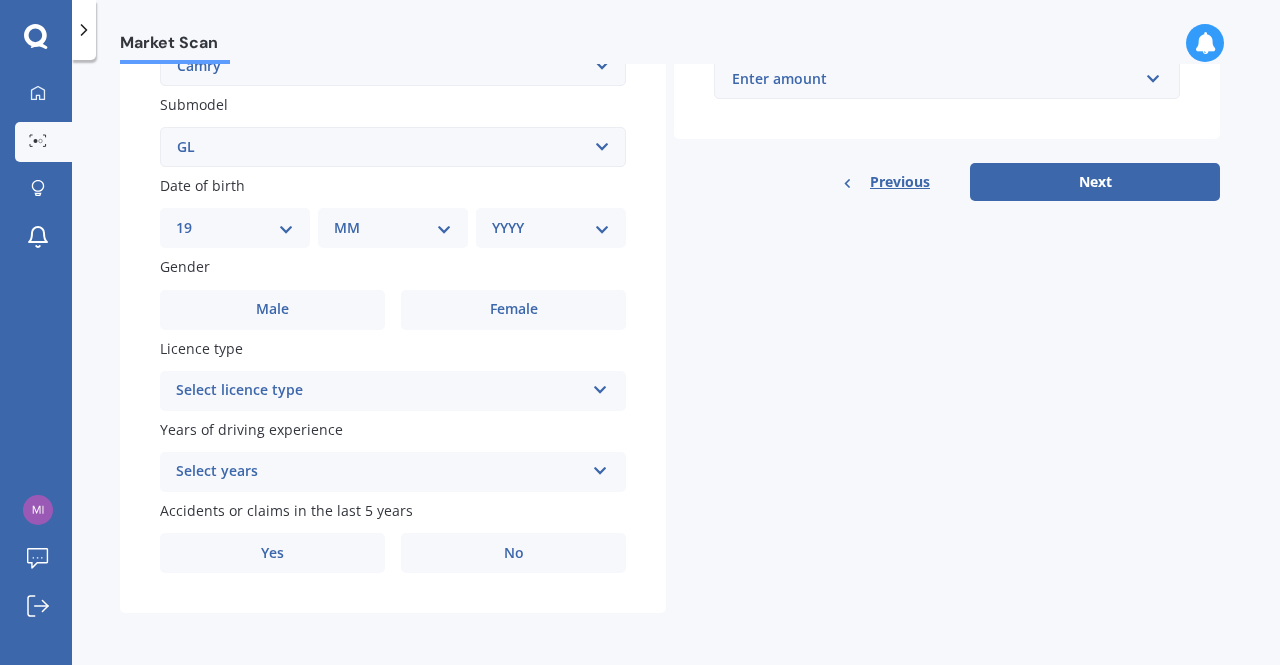 click on "DD 01 02 03 04 05 06 07 08 09 10 11 12 13 14 15 16 17 18 19 20 21 22 23 24 25 26 27 28 29 30 31" at bounding box center [235, 228] 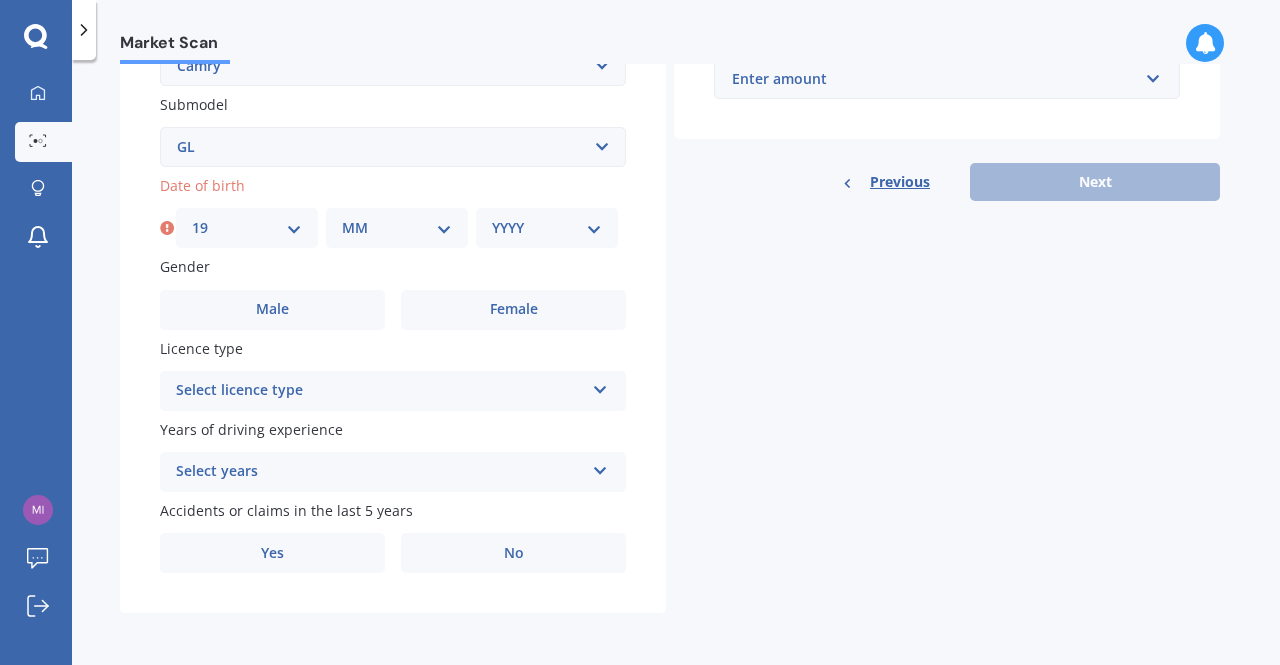 click on "MM 01 02 03 04 05 06 07 08 09 10 11 12" at bounding box center [397, 228] 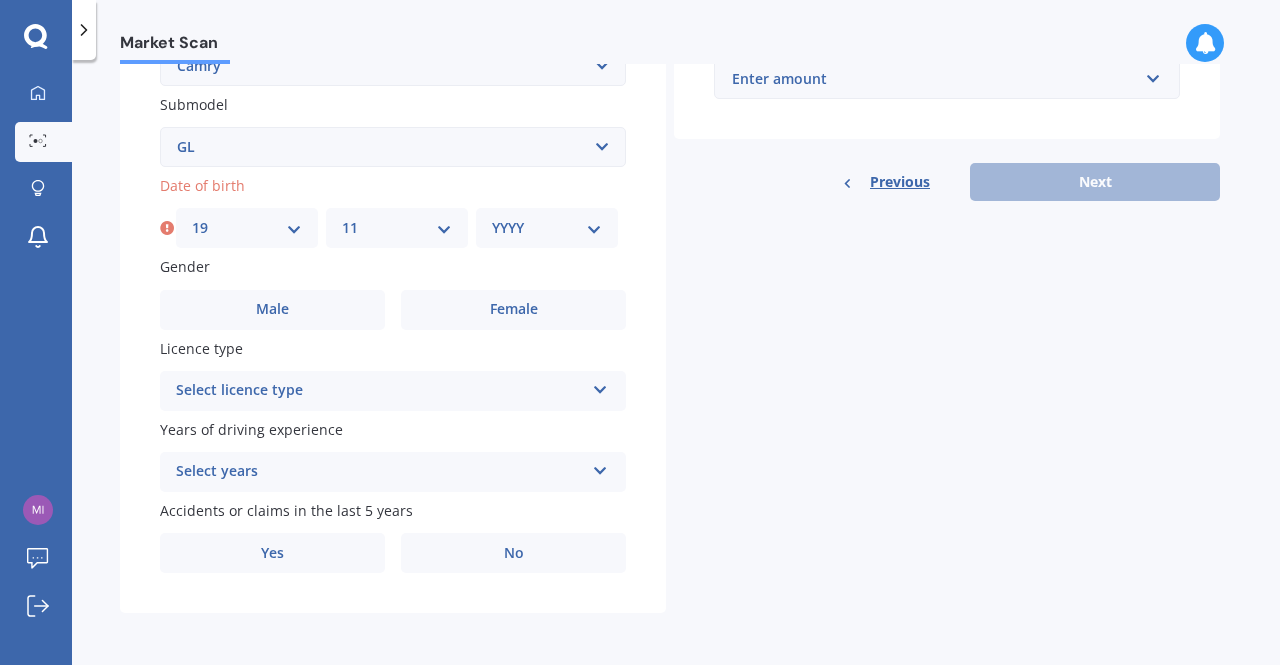 click on "MM 01 02 03 04 05 06 07 08 09 10 11 12" at bounding box center [397, 228] 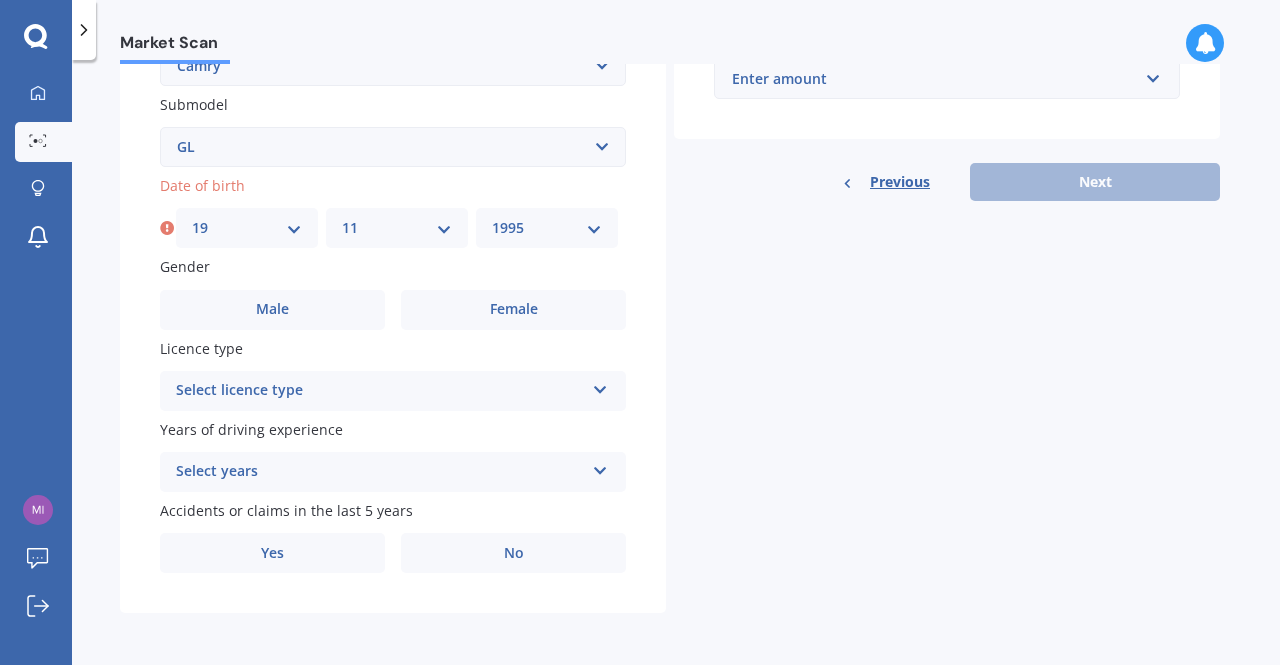 click on "YYYY 2025 2024 2023 2022 2021 2020 2019 2018 2017 2016 2015 2014 2013 2012 2011 2010 2009 2008 2007 2006 2005 2004 2003 2002 2001 2000 1999 1998 1997 1996 1995 1994 1993 1992 1991 1990 1989 1988 1987 1986 1985 1984 1983 1982 1981 1980 1979 1978 1977 1976 1975 1974 1973 1972 1971 1970 1969 1968 1967 1966 1965 1964 1963 1962 1961 1960 1959 1958 1957 1956 1955 1954 1953 1952 1951 1950 1949 1948 1947 1946 1945 1944 1943 1942 1941 1940 1939 1938 1937 1936 1935 1934 1933 1932 1931 1930 1929 1928 1927 1926" at bounding box center (547, 228) 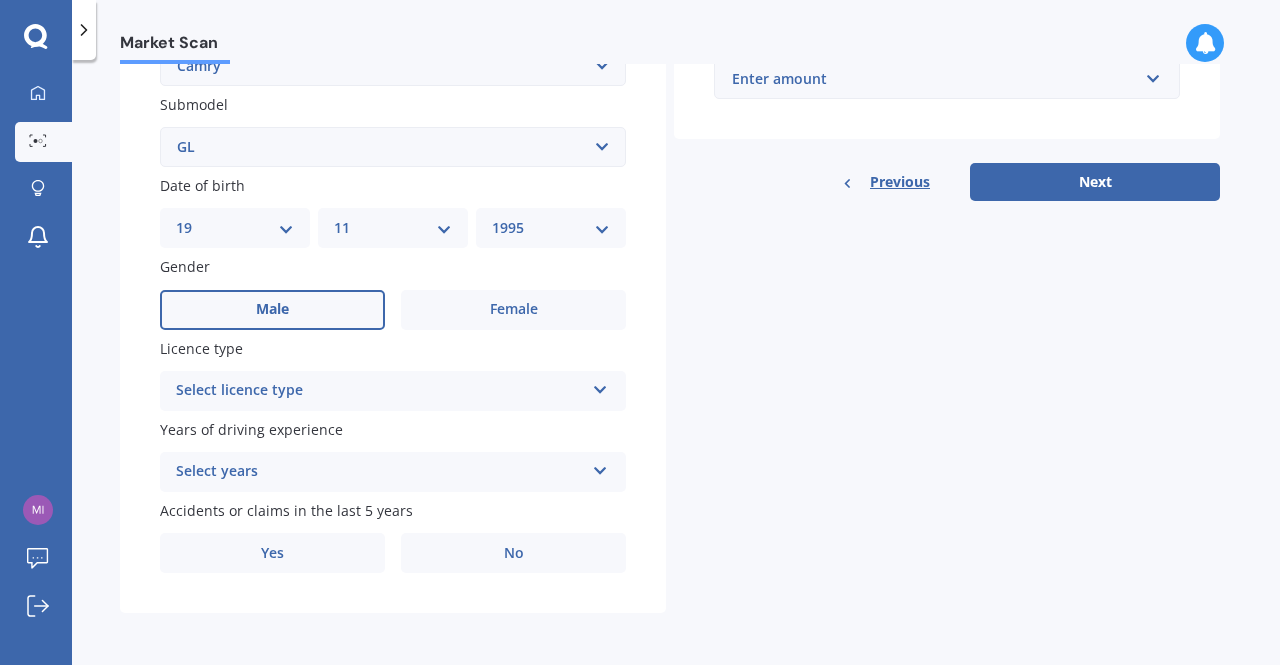 click on "Male" at bounding box center [272, 310] 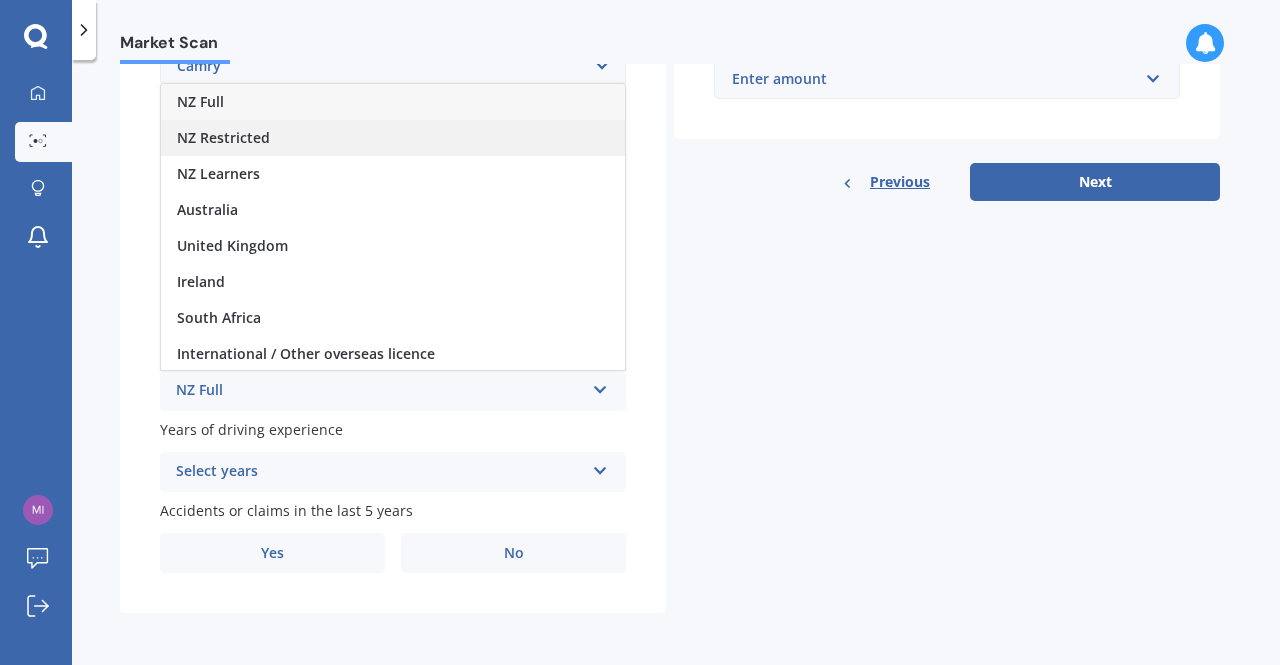 click on "NZ Restricted" at bounding box center (393, 138) 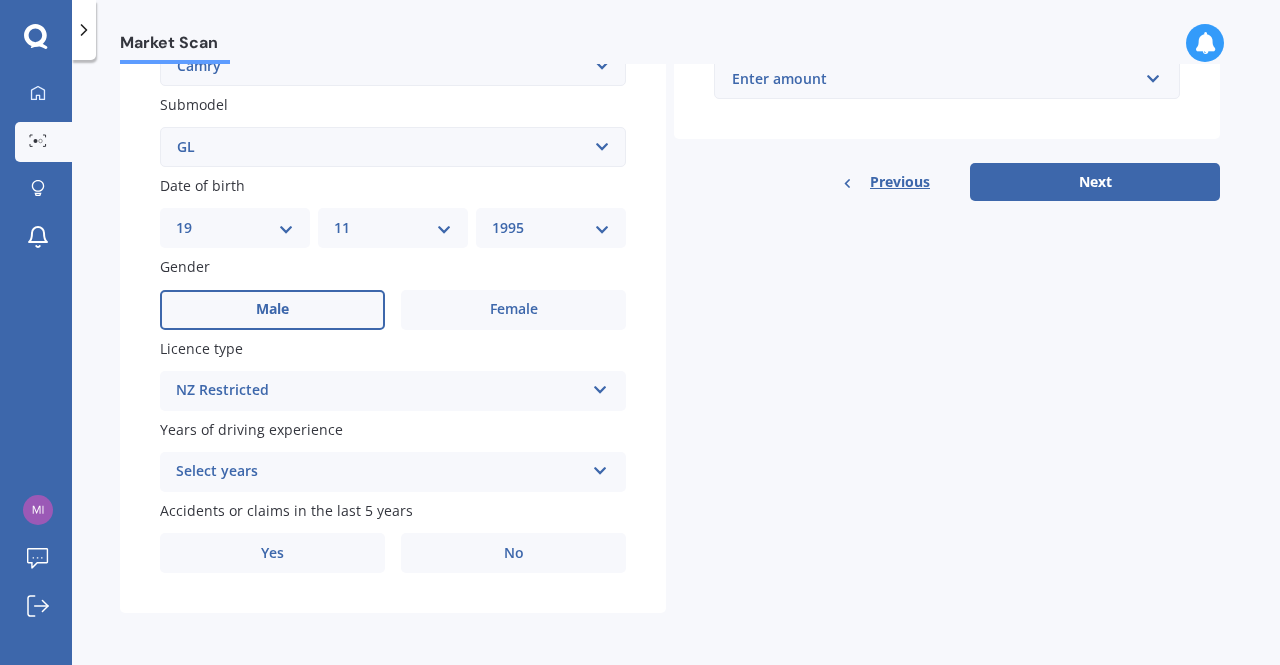 click on "Select years" at bounding box center [380, 472] 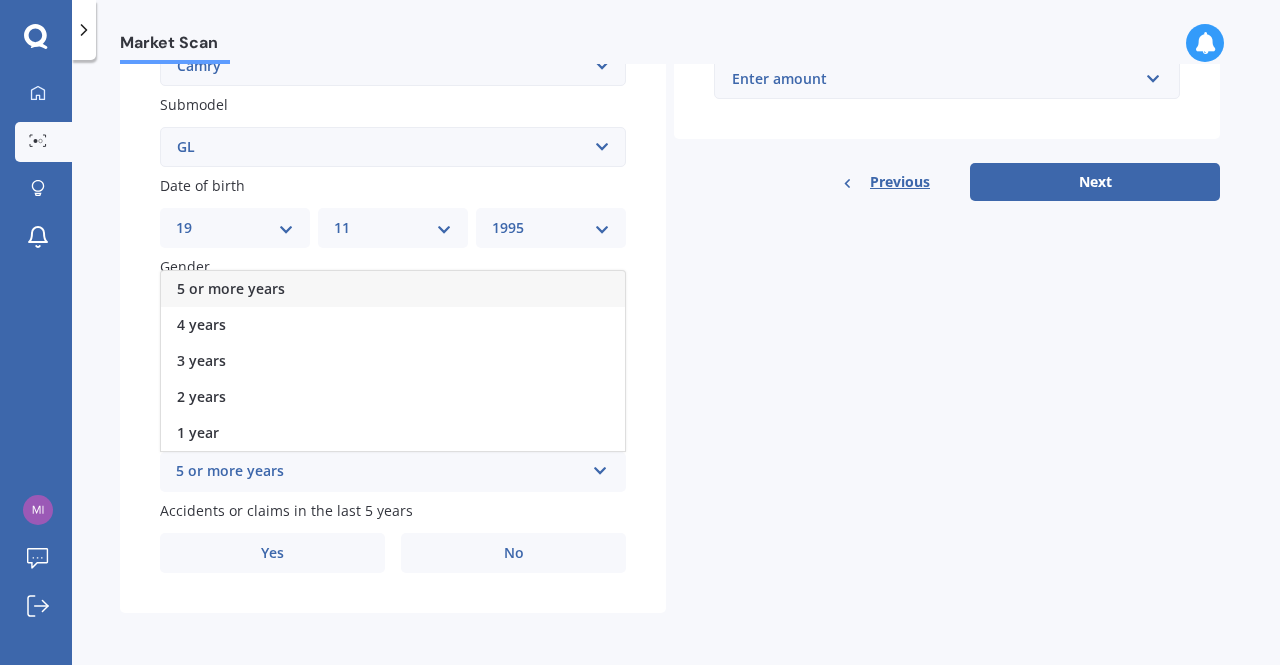 click on "5 or more years" at bounding box center [393, 289] 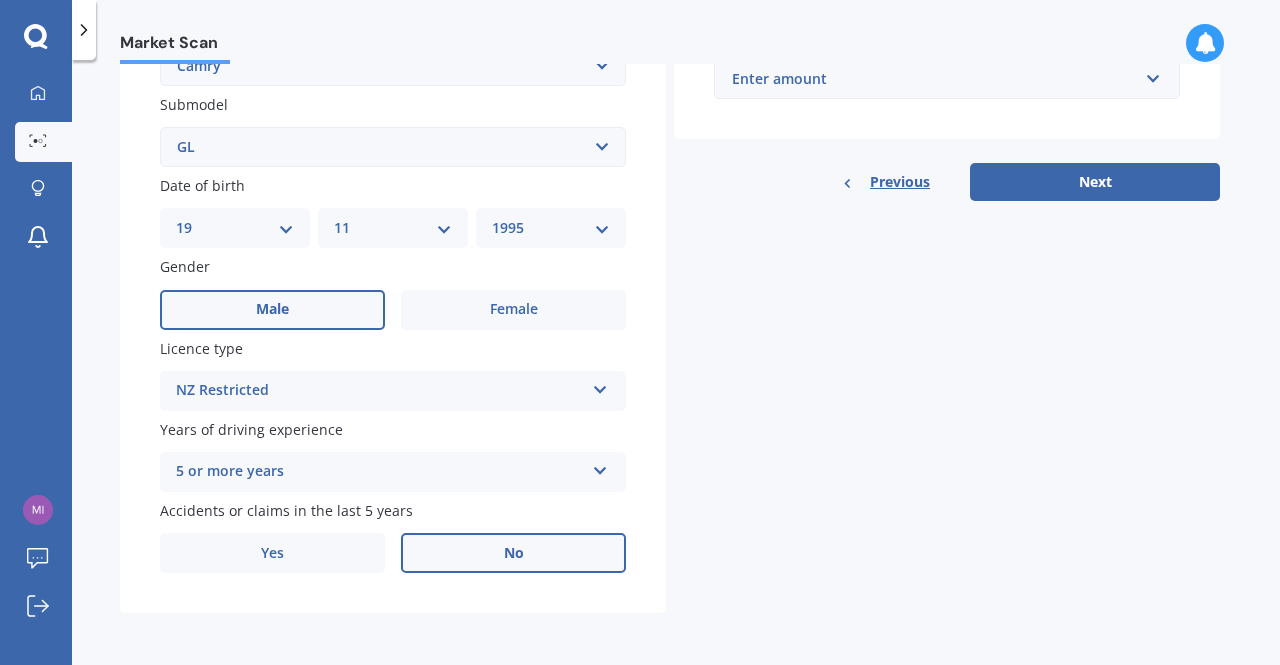 click on "No" at bounding box center [513, 553] 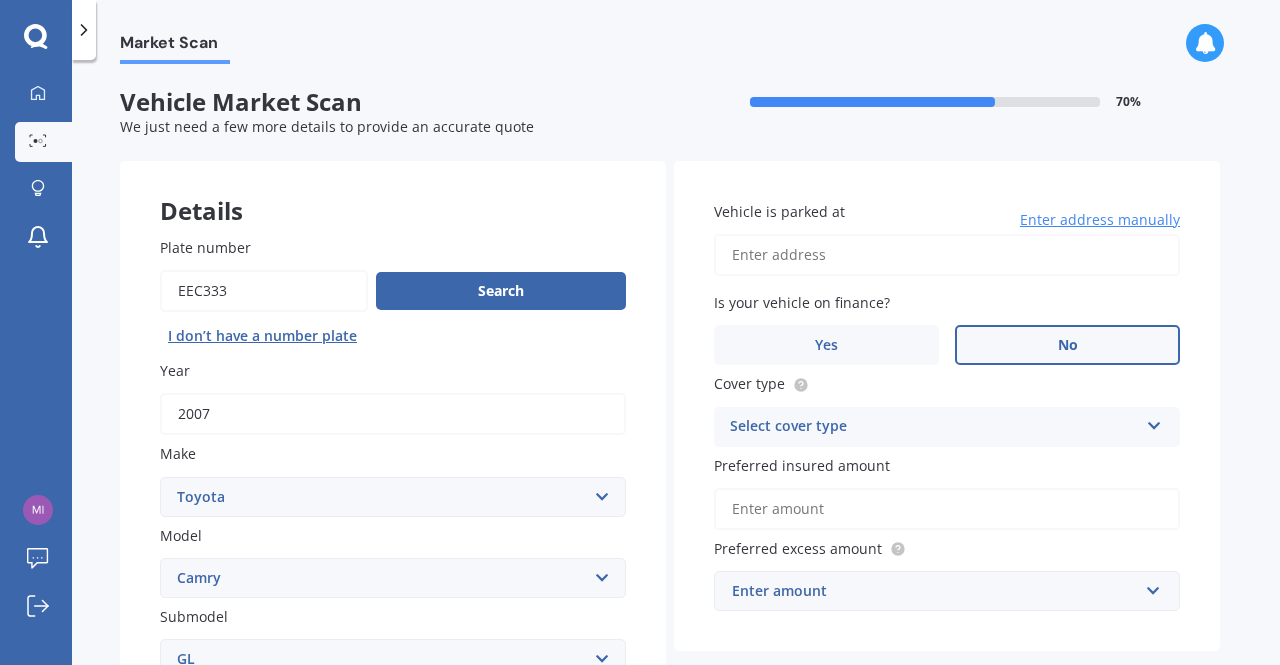 click on "No" at bounding box center [1067, 345] 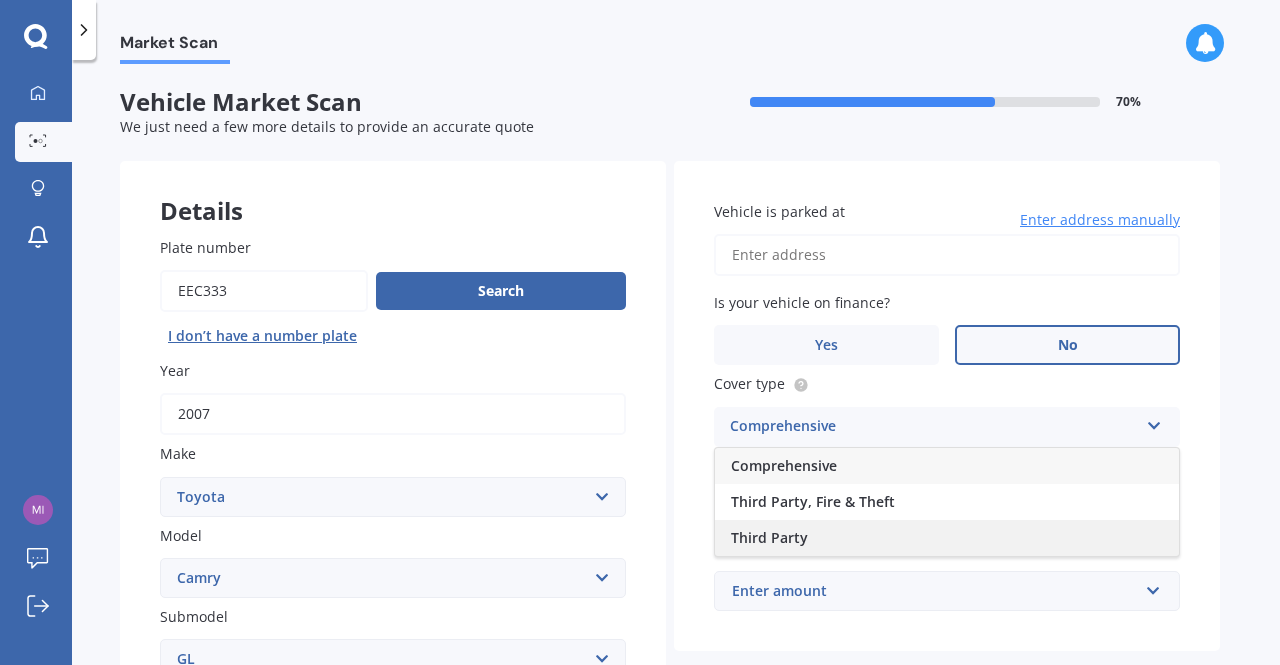 click on "Third Party" at bounding box center [947, 538] 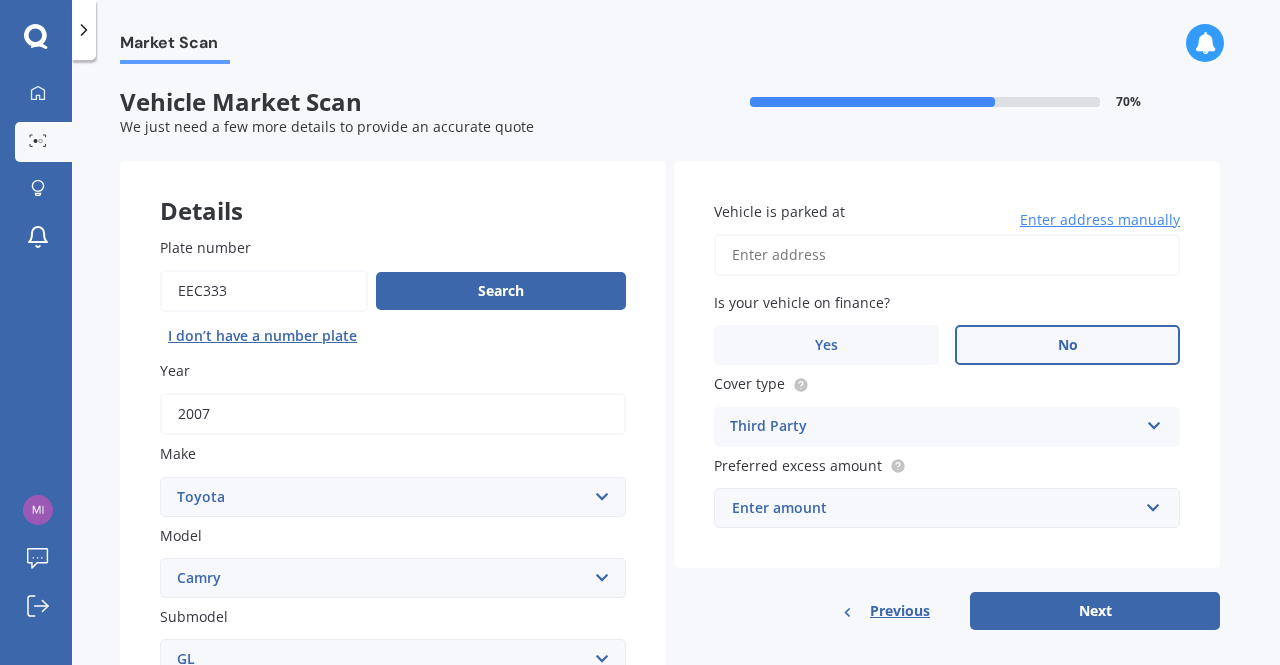 drag, startPoint x: 1146, startPoint y: 623, endPoint x: 1204, endPoint y: 447, distance: 185.31055 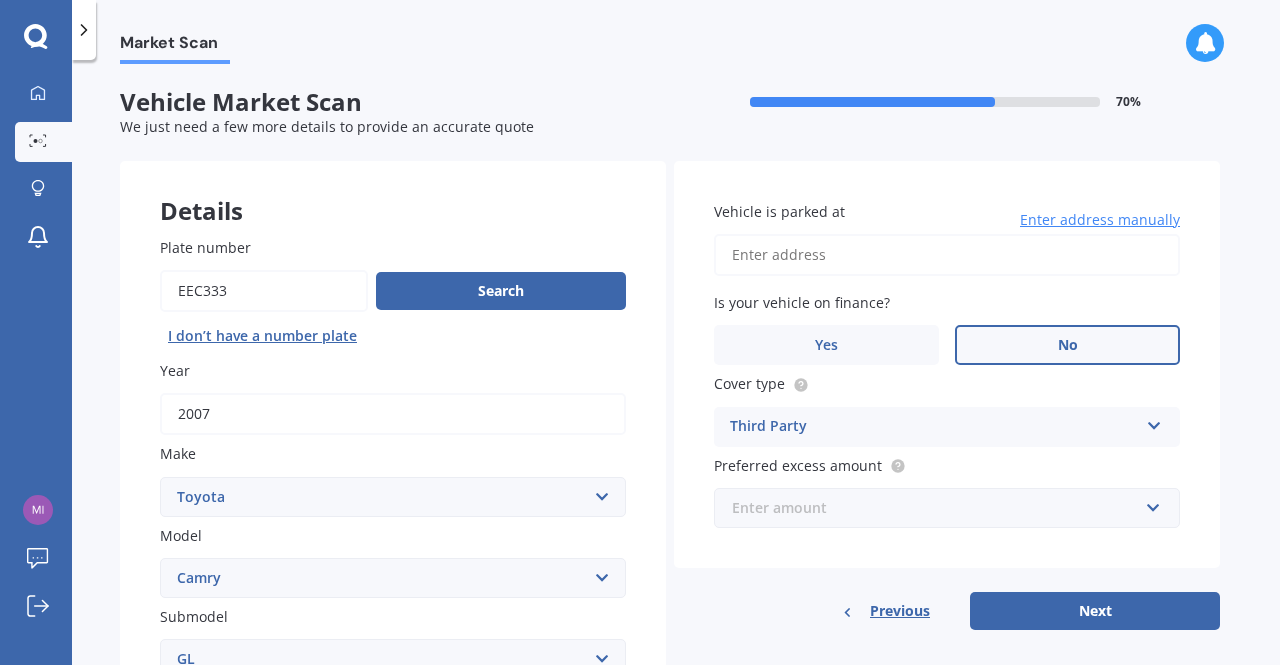 click at bounding box center [940, 508] 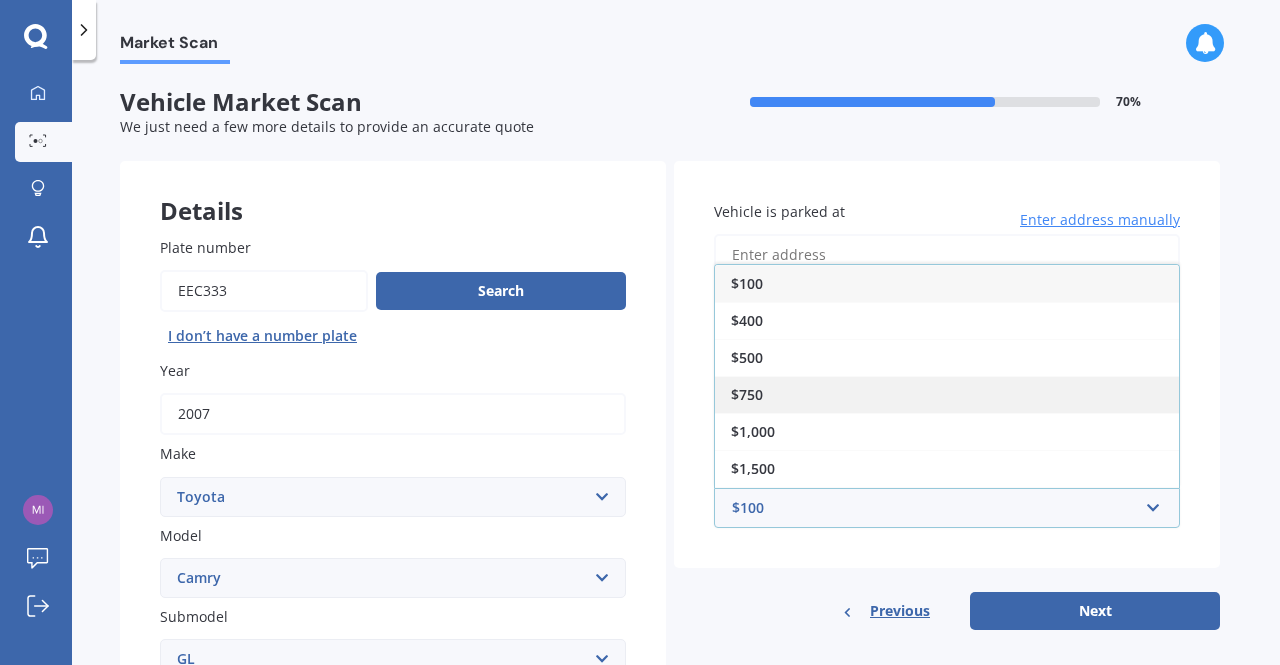 click on "$750" at bounding box center (947, 394) 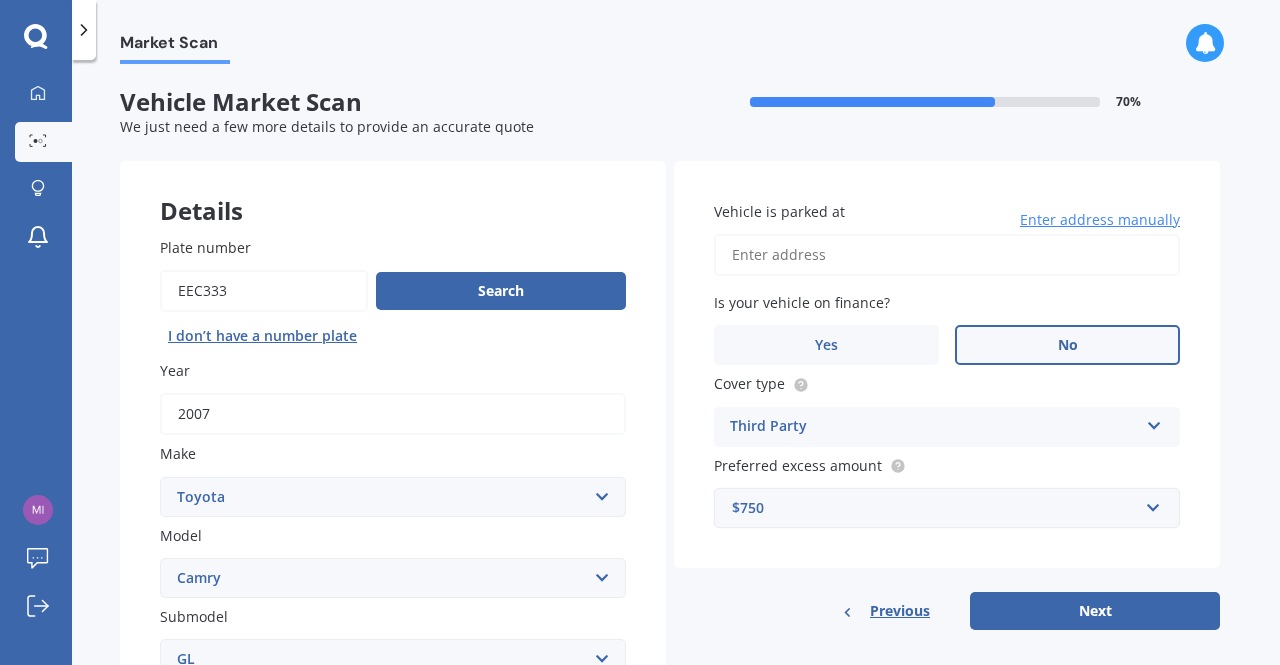click on "Cover type" at bounding box center [943, 383] 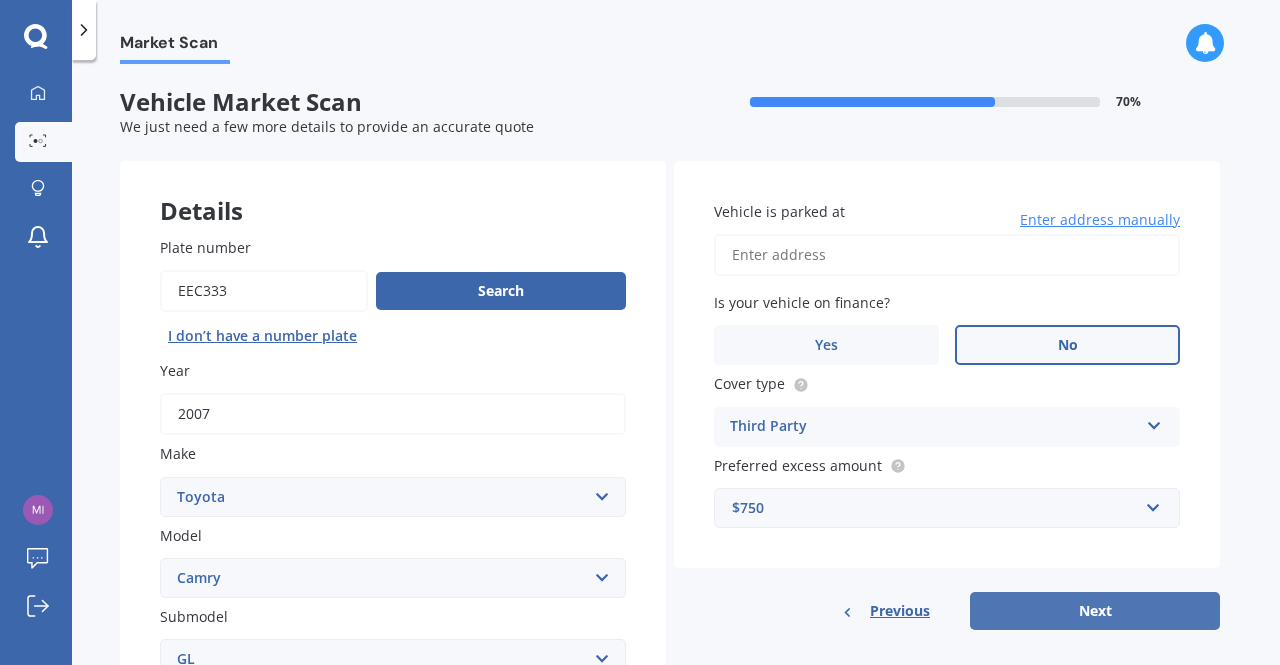click on "Next" at bounding box center [1095, 611] 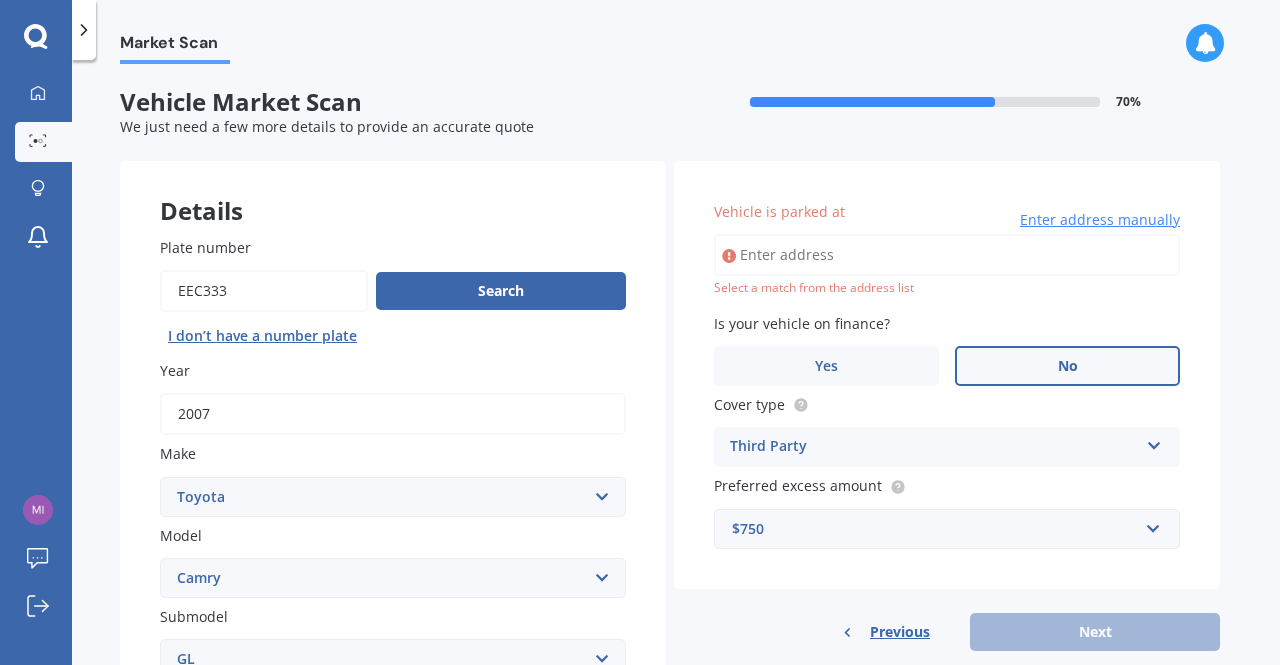 click on "Vehicle is parked at" at bounding box center [947, 255] 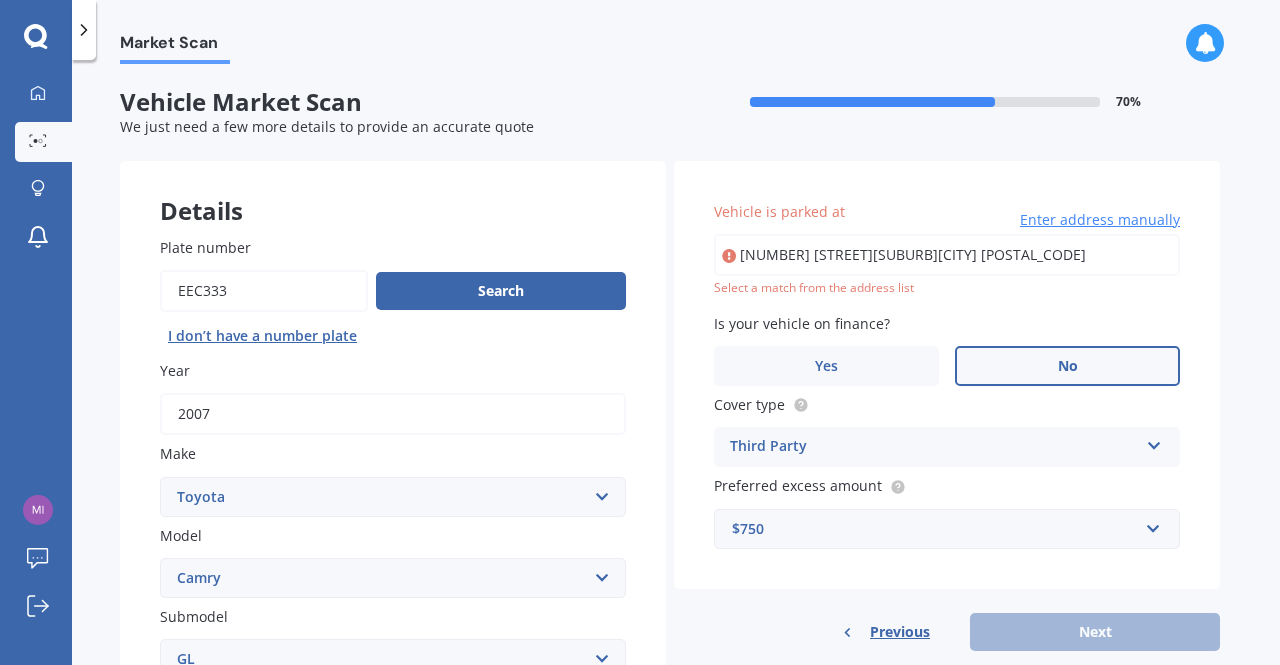 click on "[NUMBER] [STREET][SUBURB][CITY] [POSTAL_CODE]" at bounding box center (947, 255) 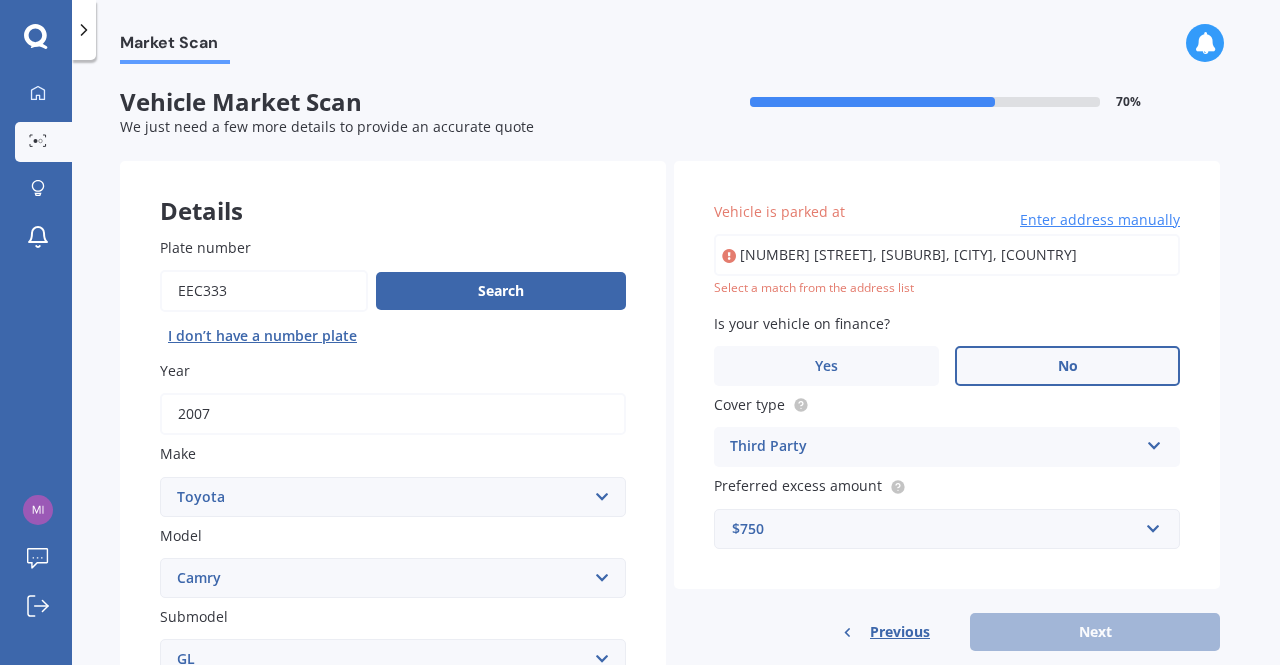type on "[NUMBER] [STREET], [SUBURB], [CITY], [POSTAL_CODE]" 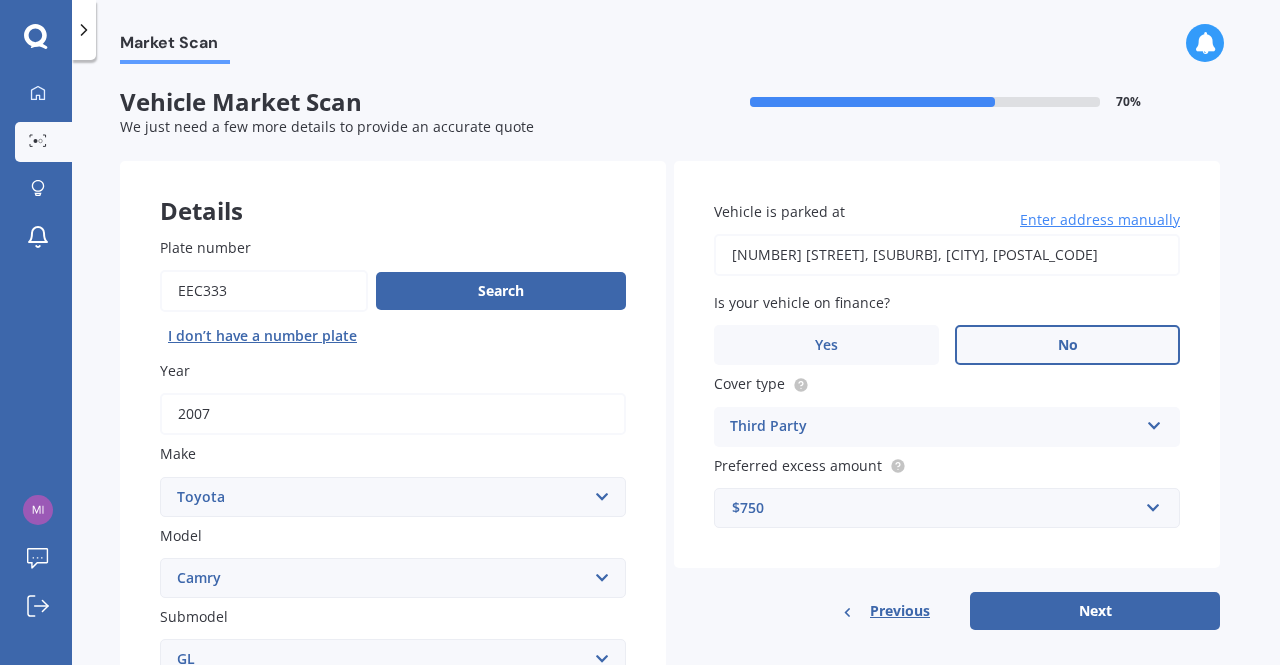 click on "[NUMBER] [STREET], [SUBURB], [CITY], [POSTAL_CODE]" at bounding box center (947, 255) 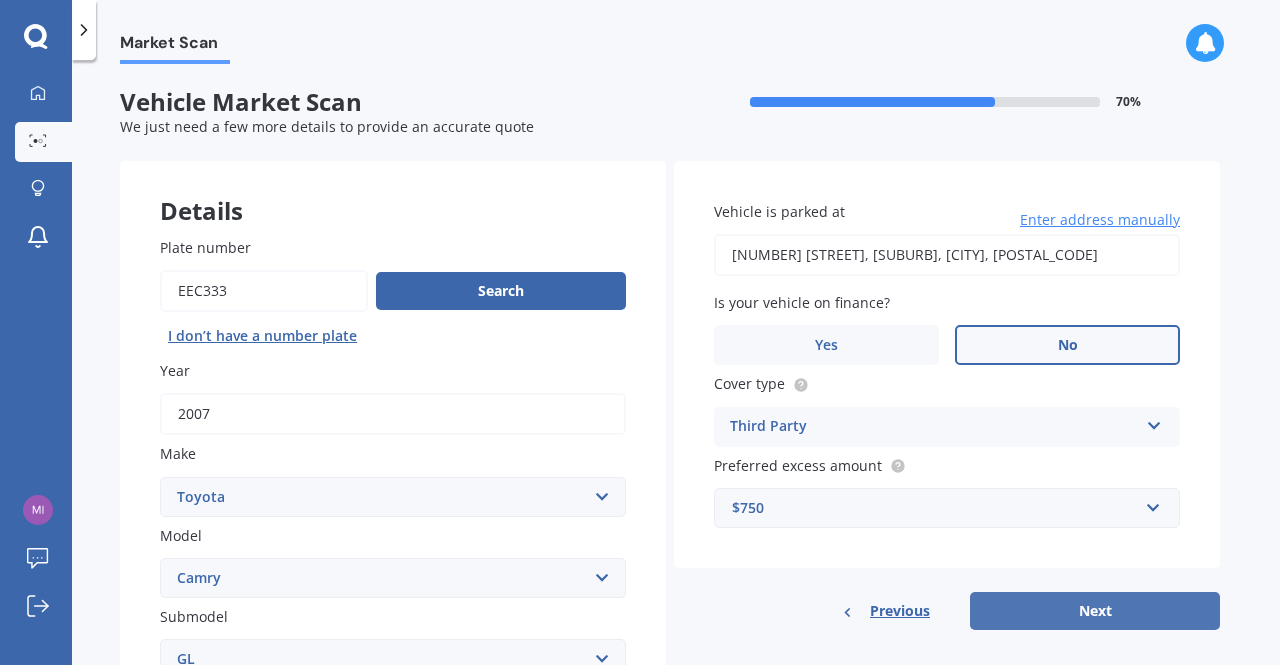 click on "Next" at bounding box center (1095, 611) 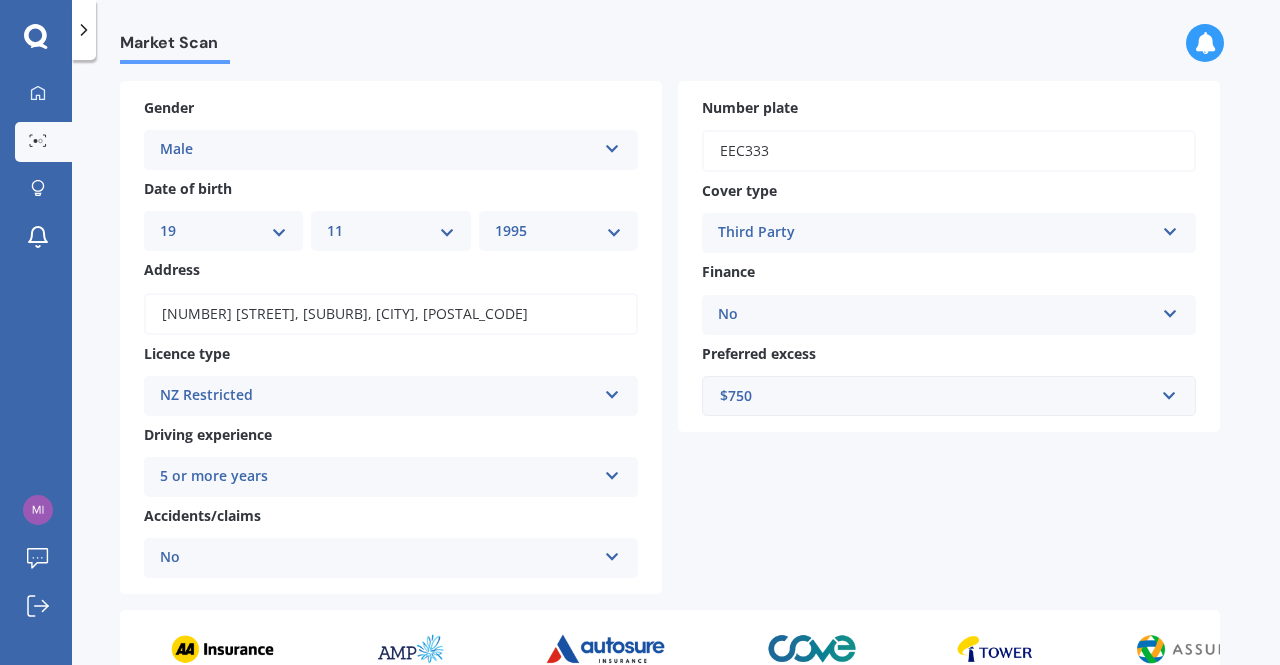scroll, scrollTop: 366, scrollLeft: 0, axis: vertical 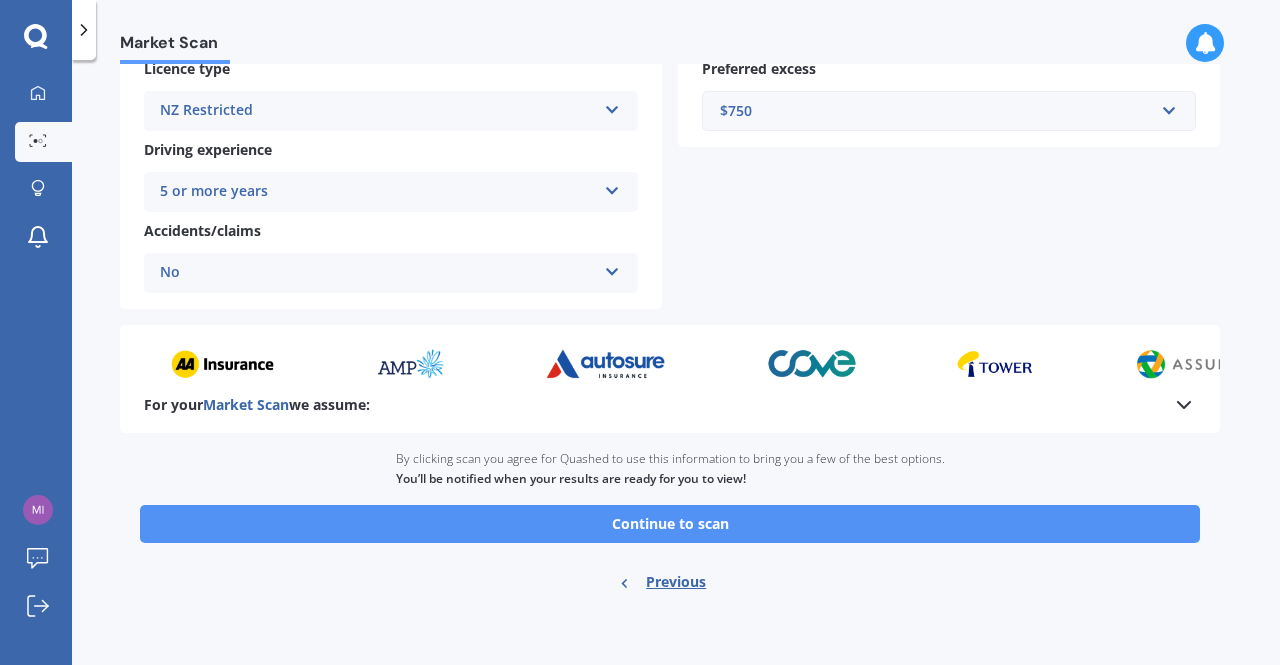click on "Continue to scan" at bounding box center (670, 524) 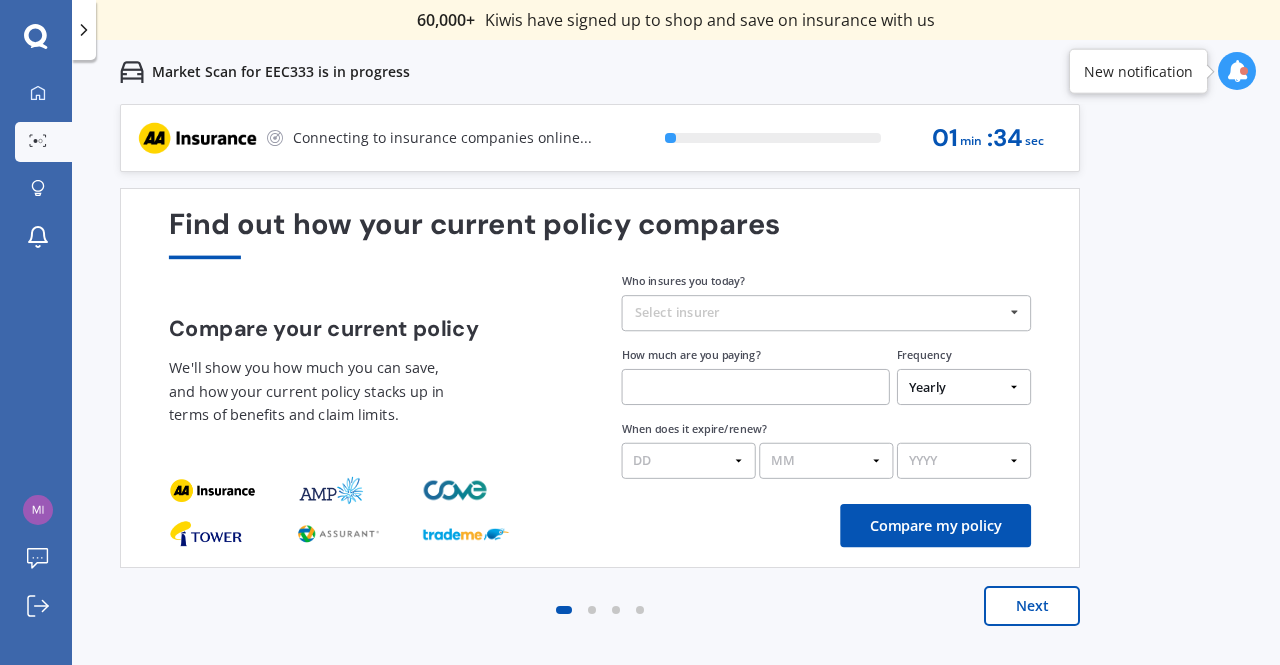 scroll, scrollTop: 0, scrollLeft: 0, axis: both 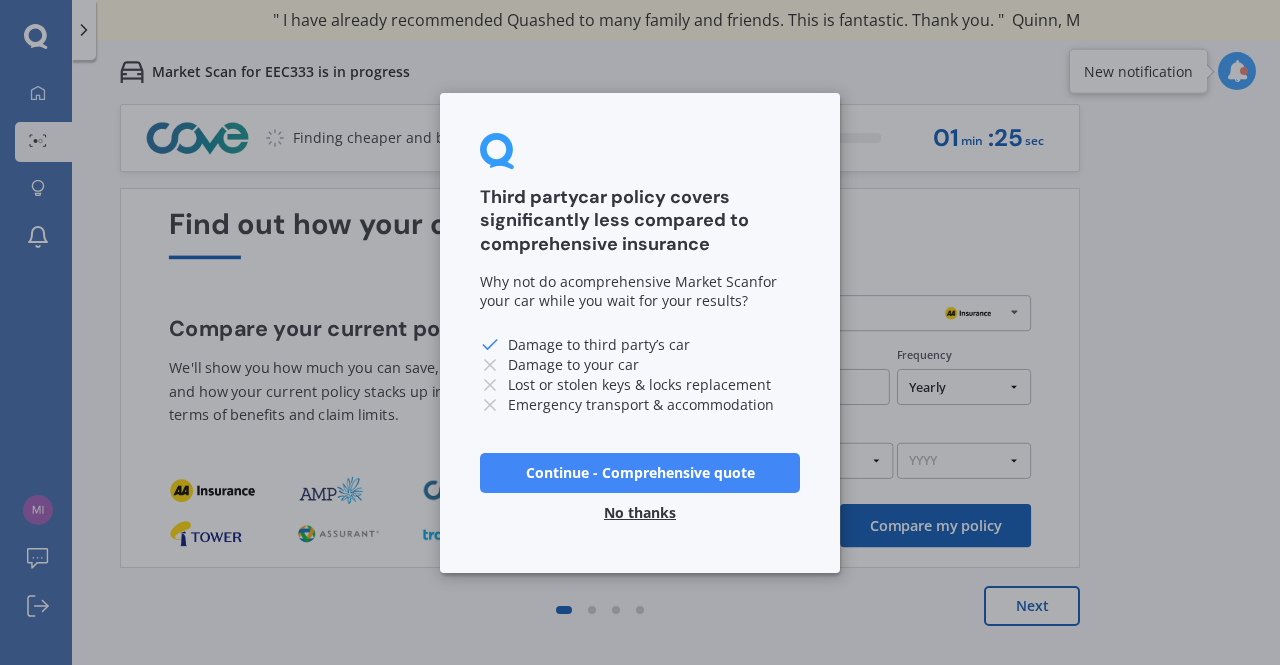 click on "No thanks" at bounding box center (640, 512) 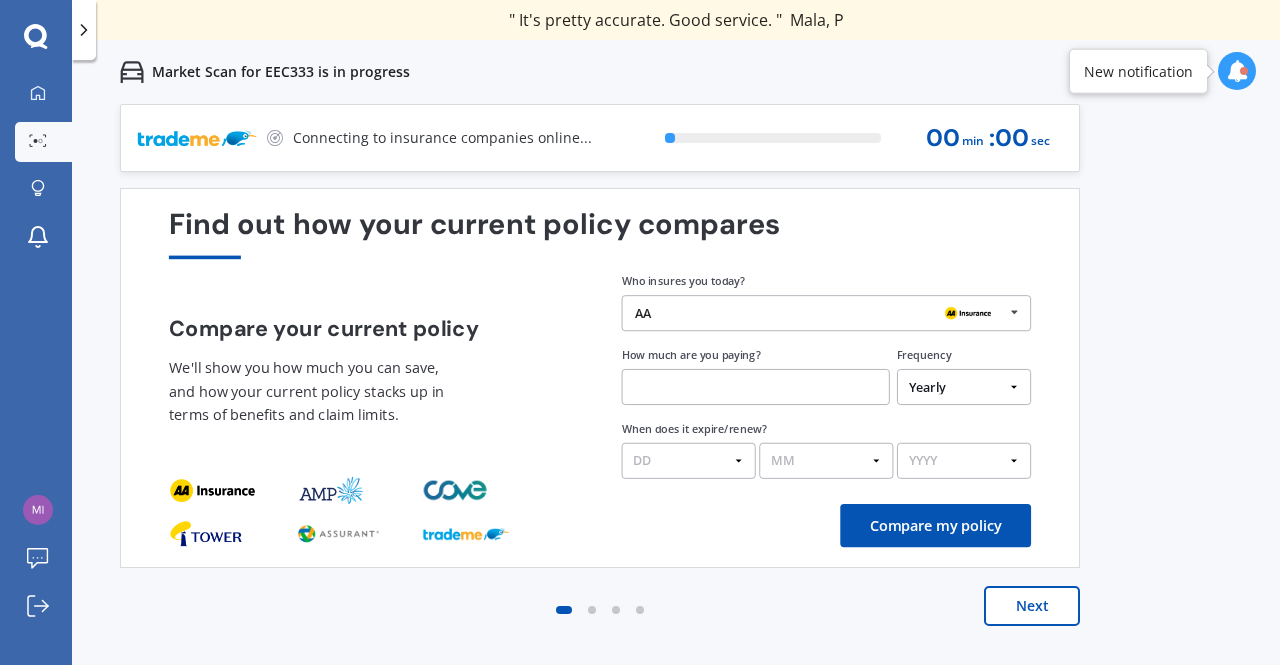 click on "Next" at bounding box center (1032, 606) 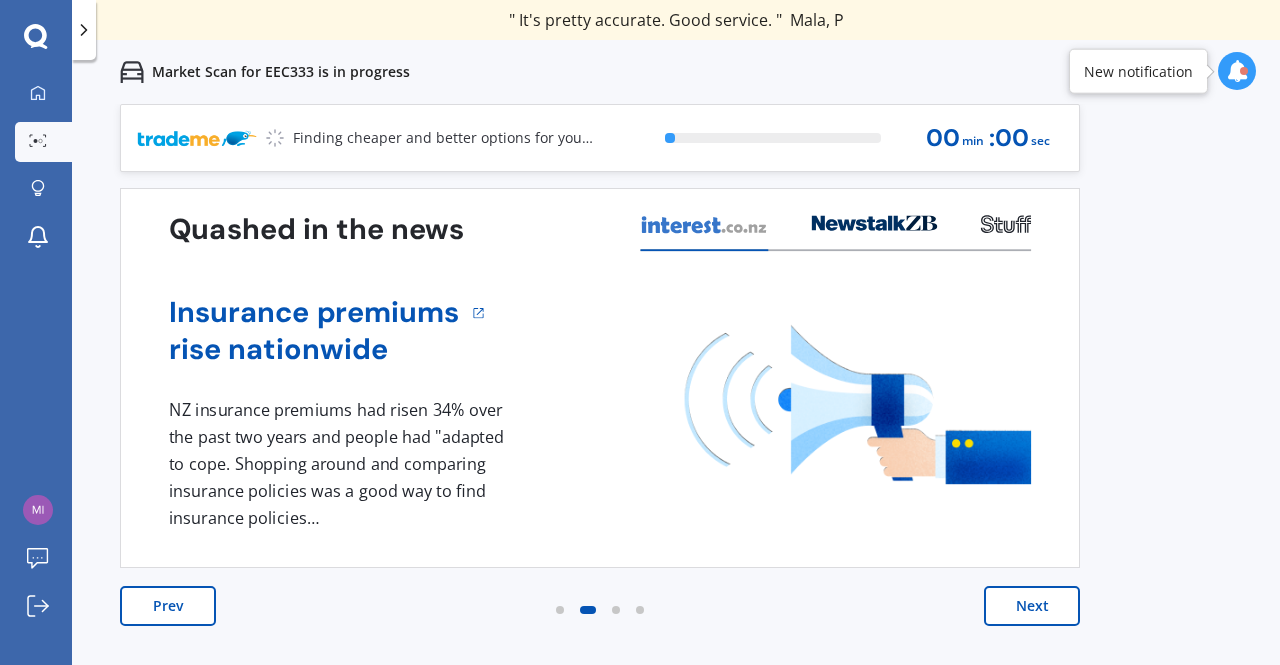 click on "Next" at bounding box center (1032, 606) 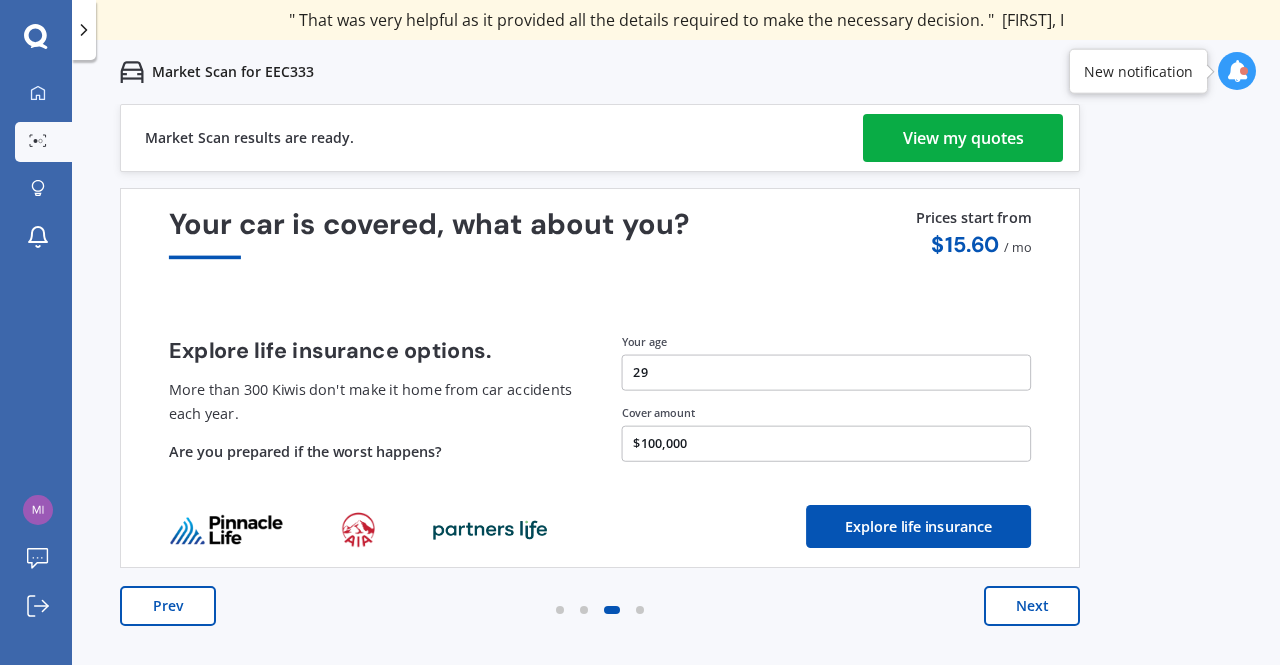 click on "View my quotes" at bounding box center (963, 138) 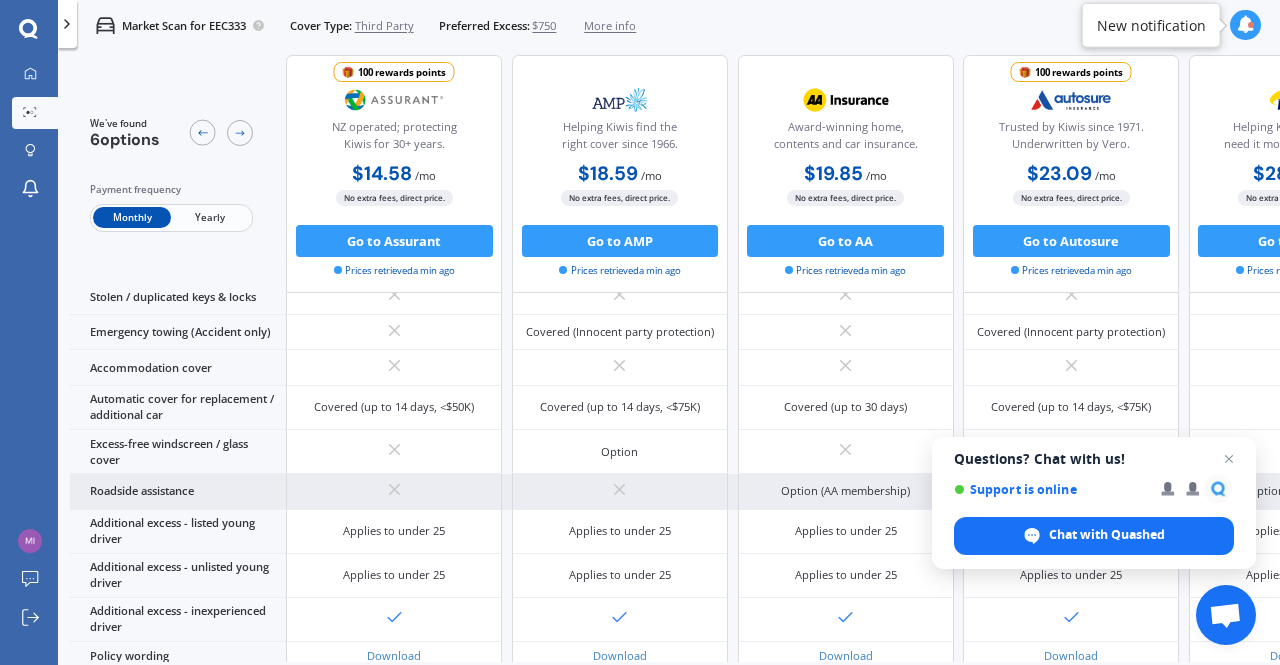 scroll, scrollTop: 482, scrollLeft: 0, axis: vertical 